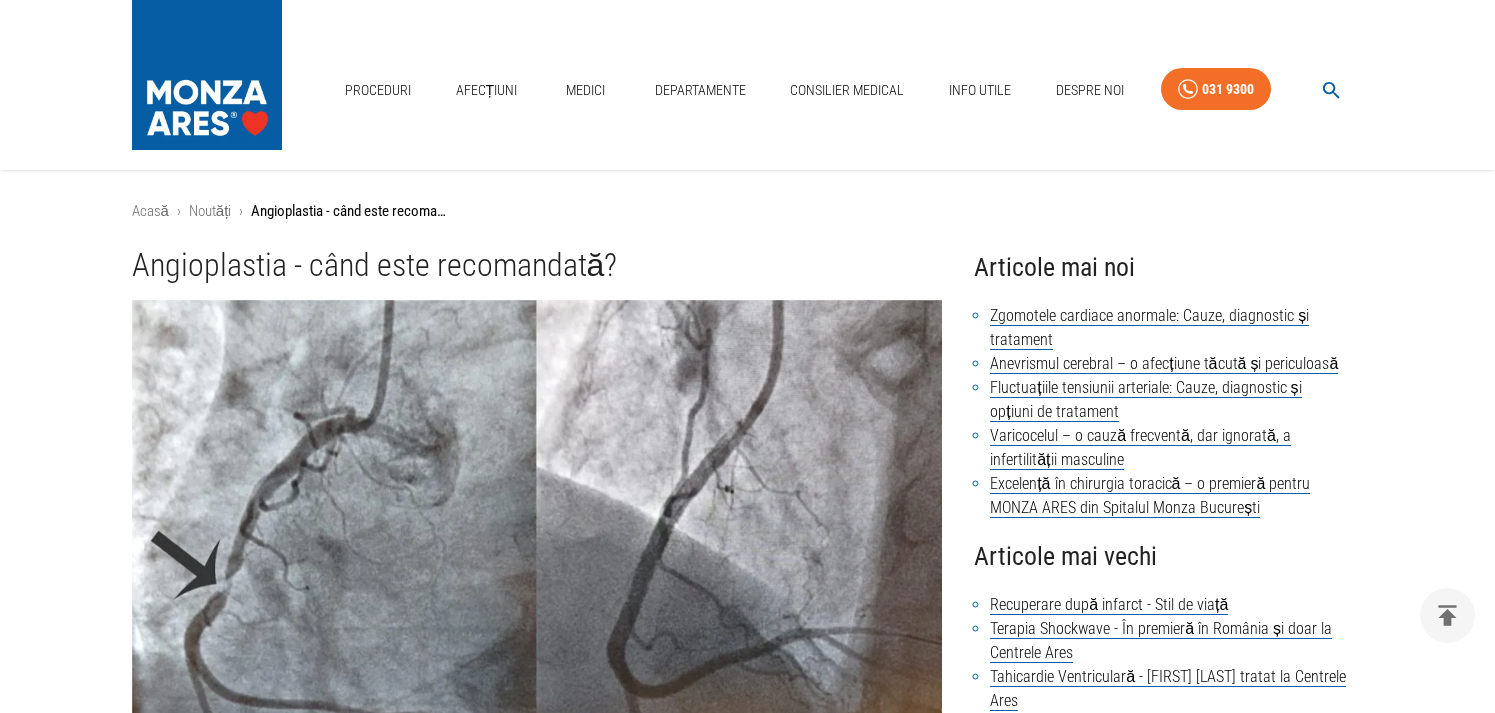 scroll, scrollTop: 240, scrollLeft: 0, axis: vertical 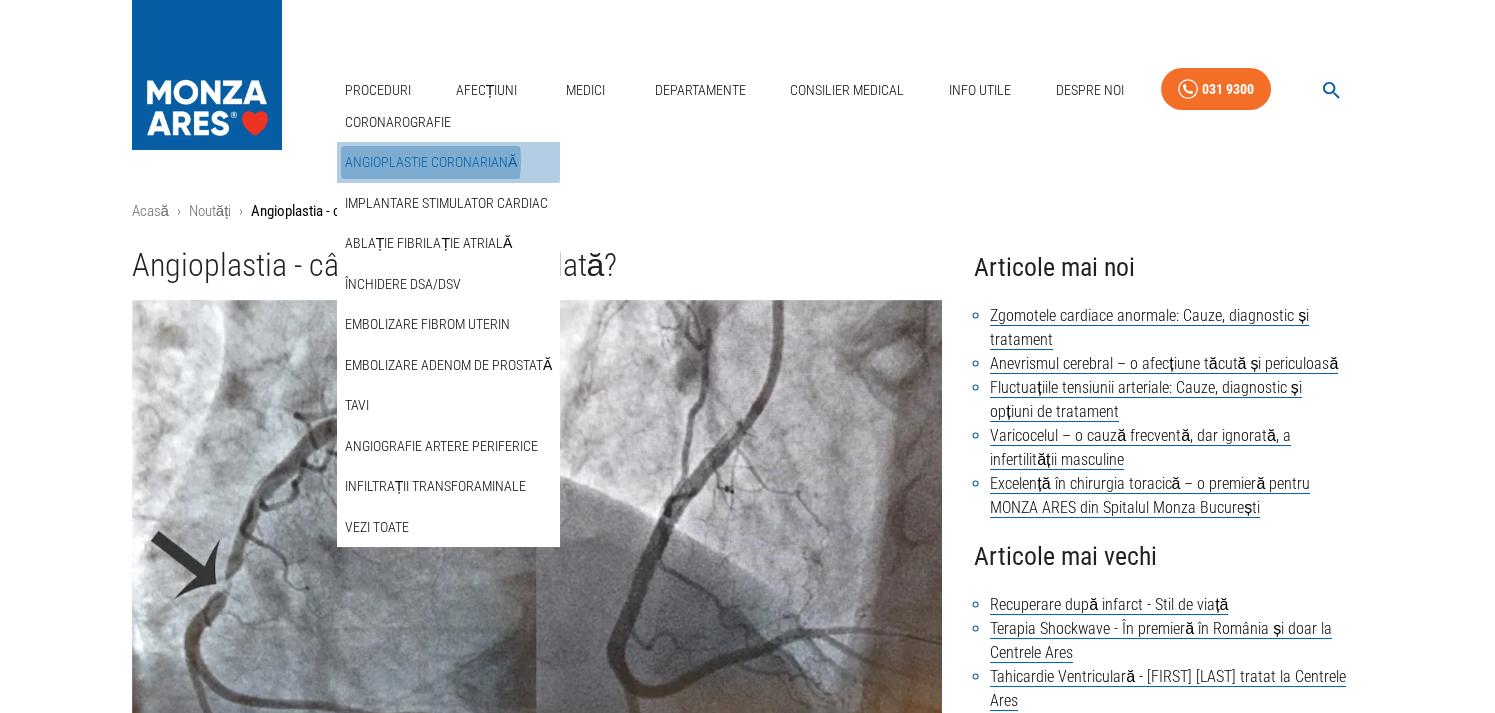 click on "Angioplastie coronariană" at bounding box center (431, 162) 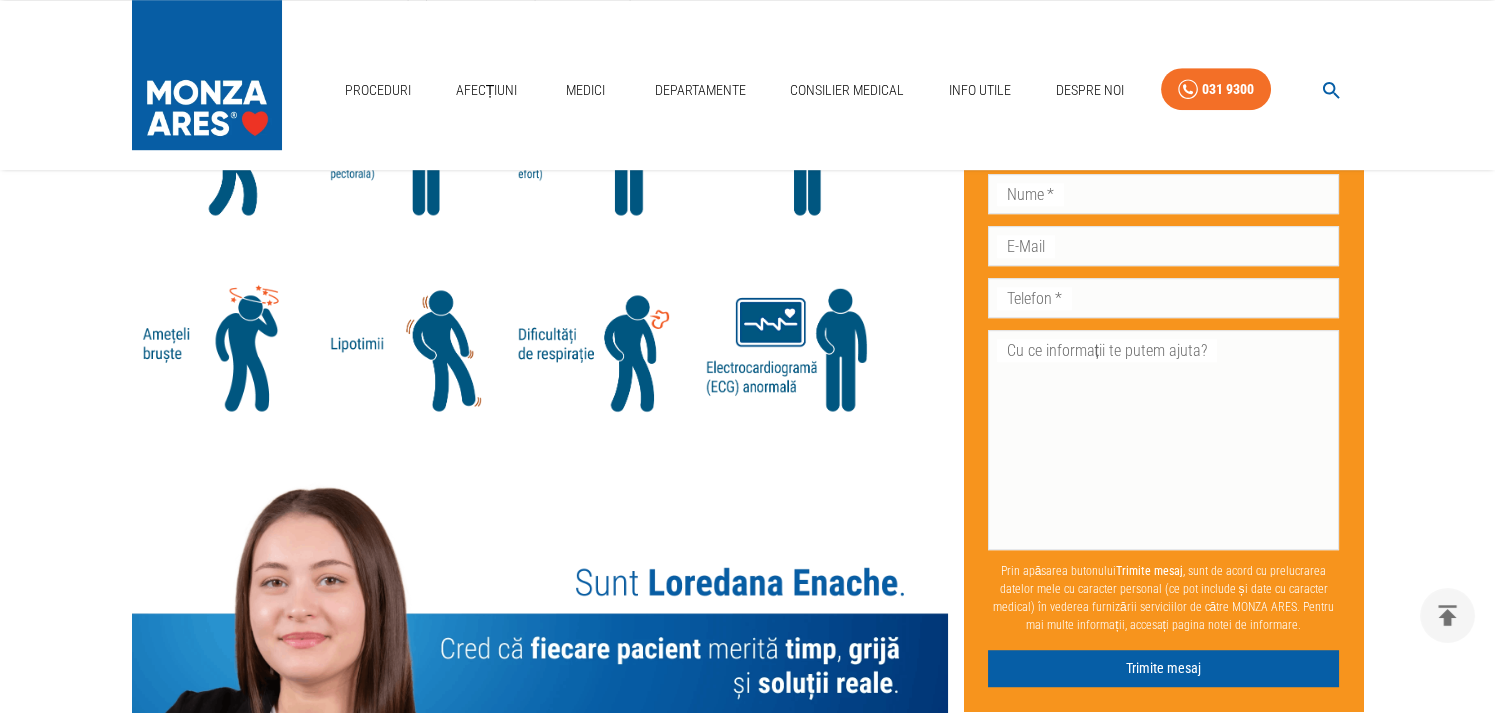 scroll, scrollTop: 2880, scrollLeft: 0, axis: vertical 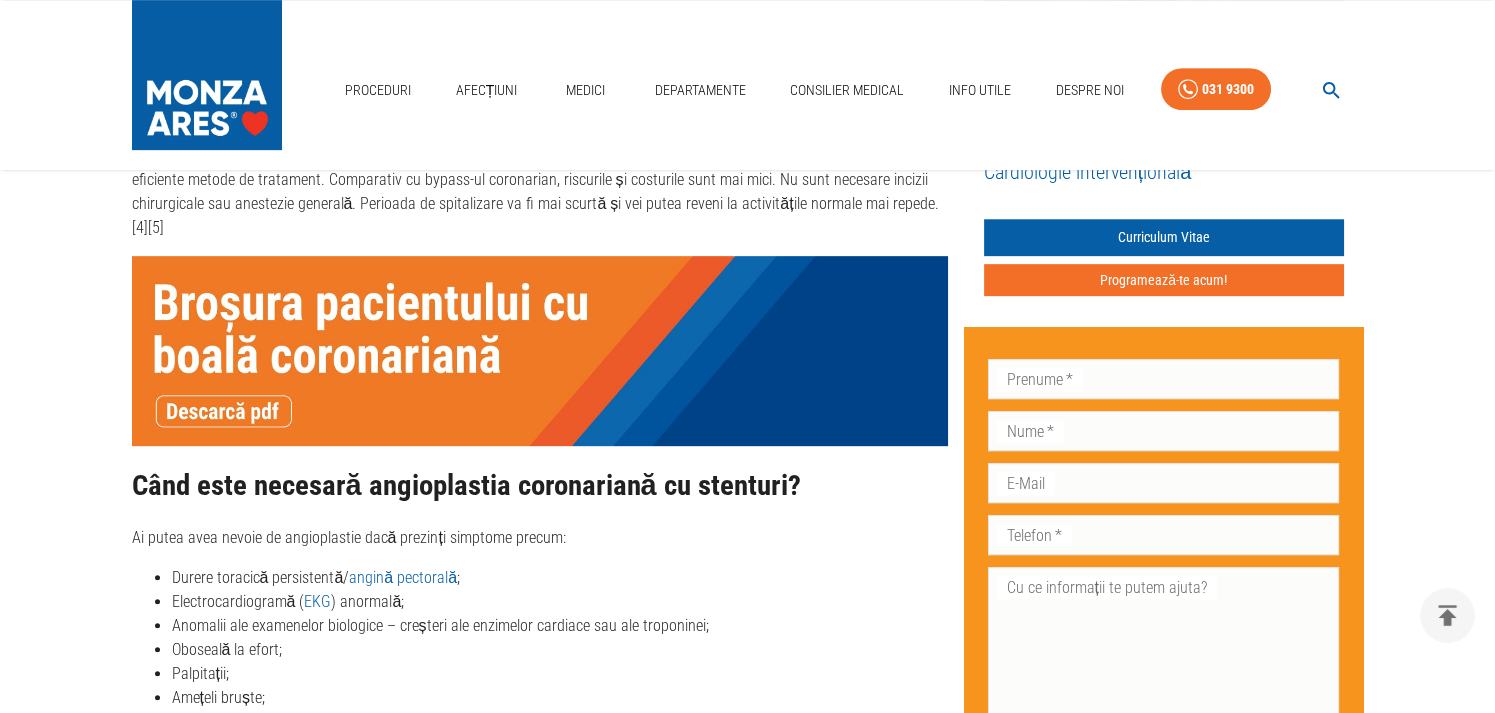 click 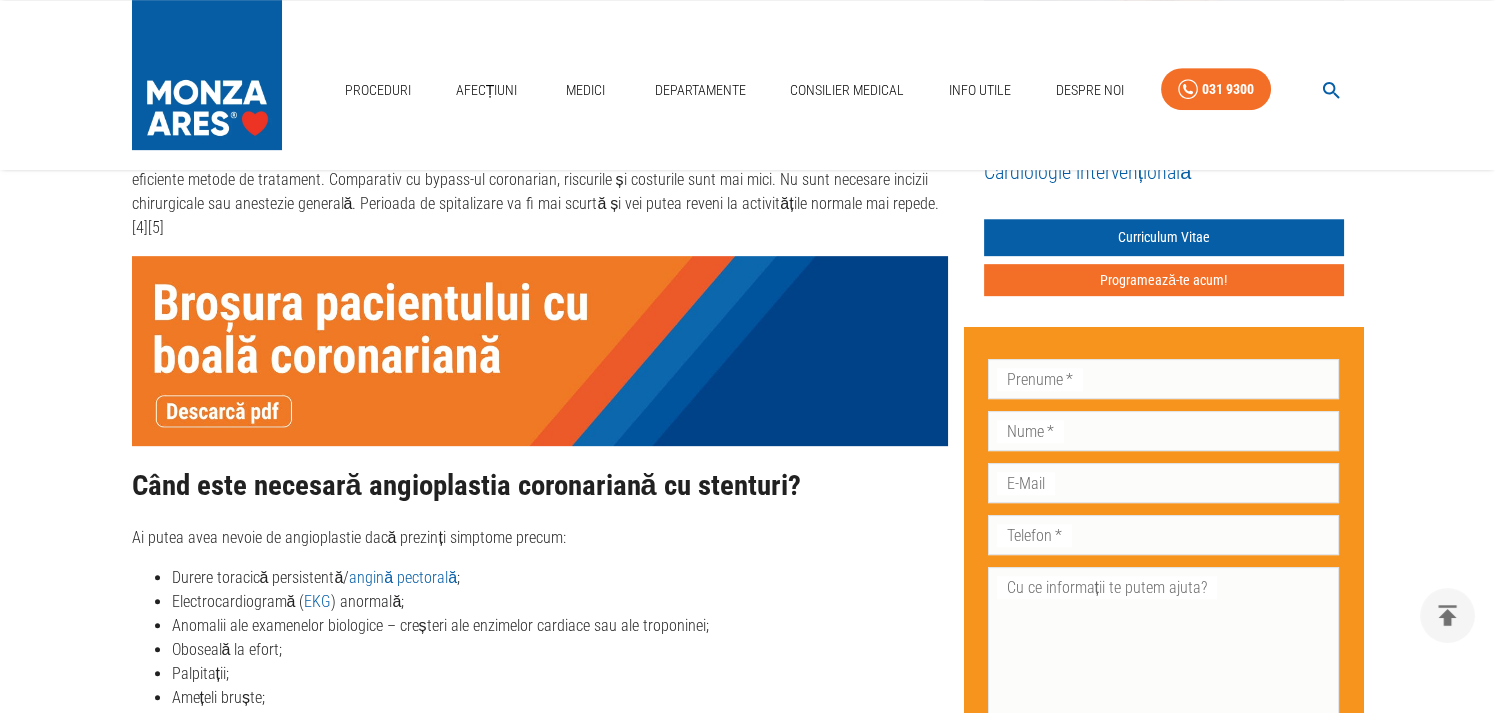 click 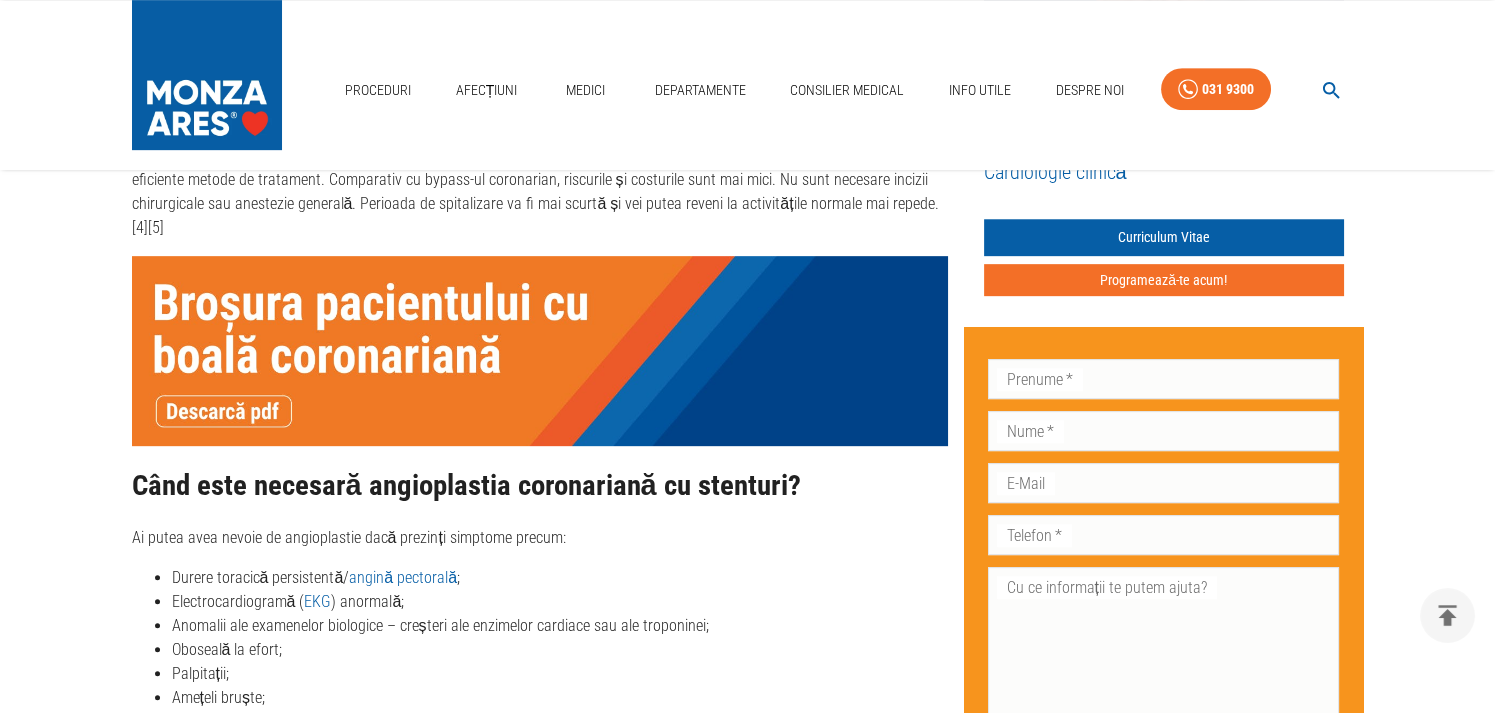 click 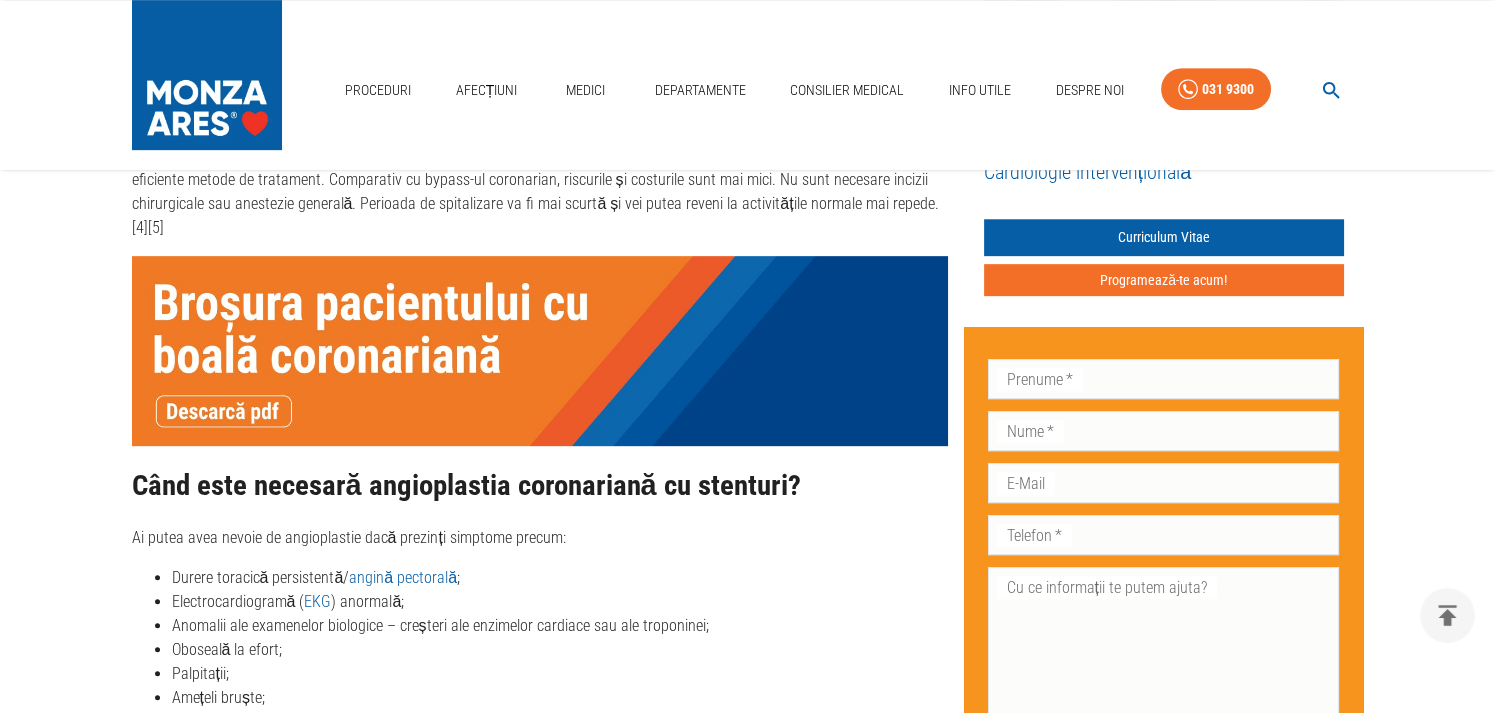 click 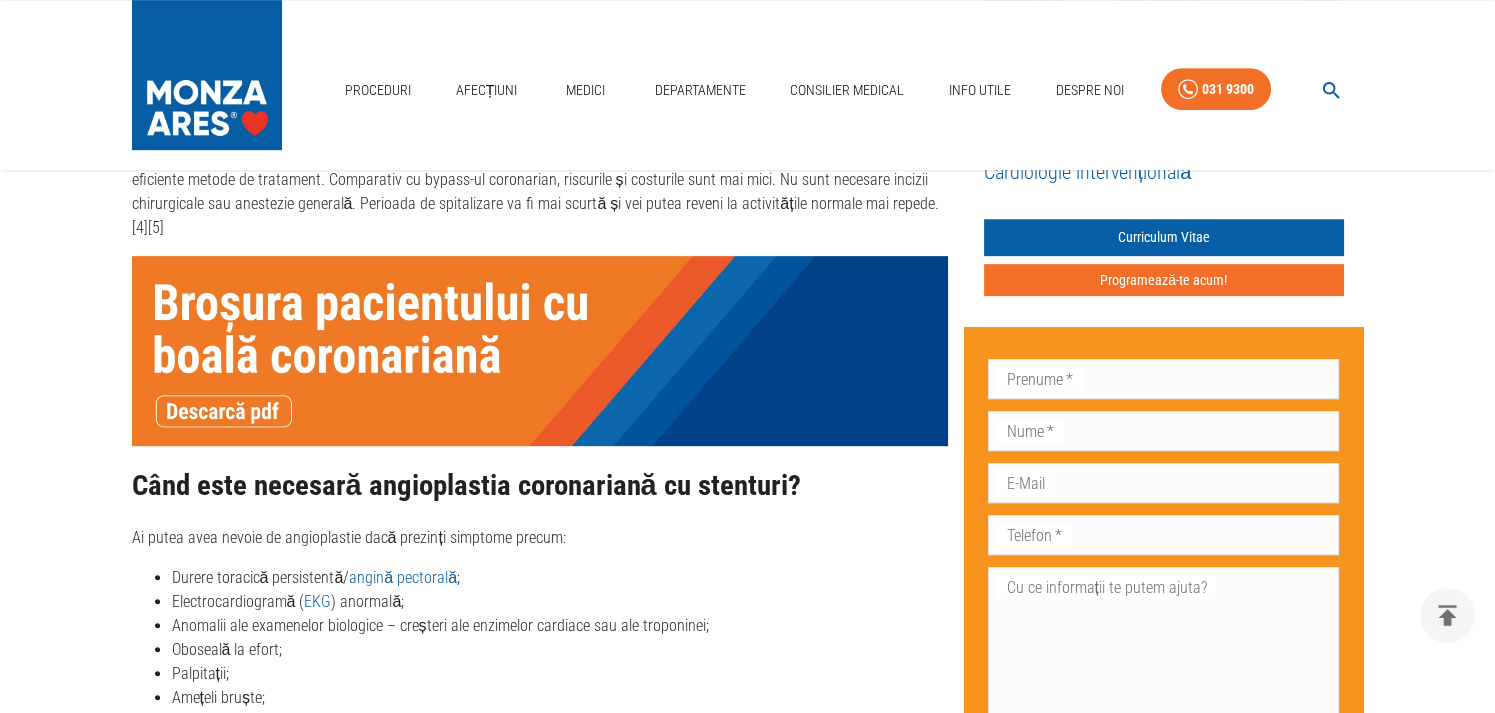 click 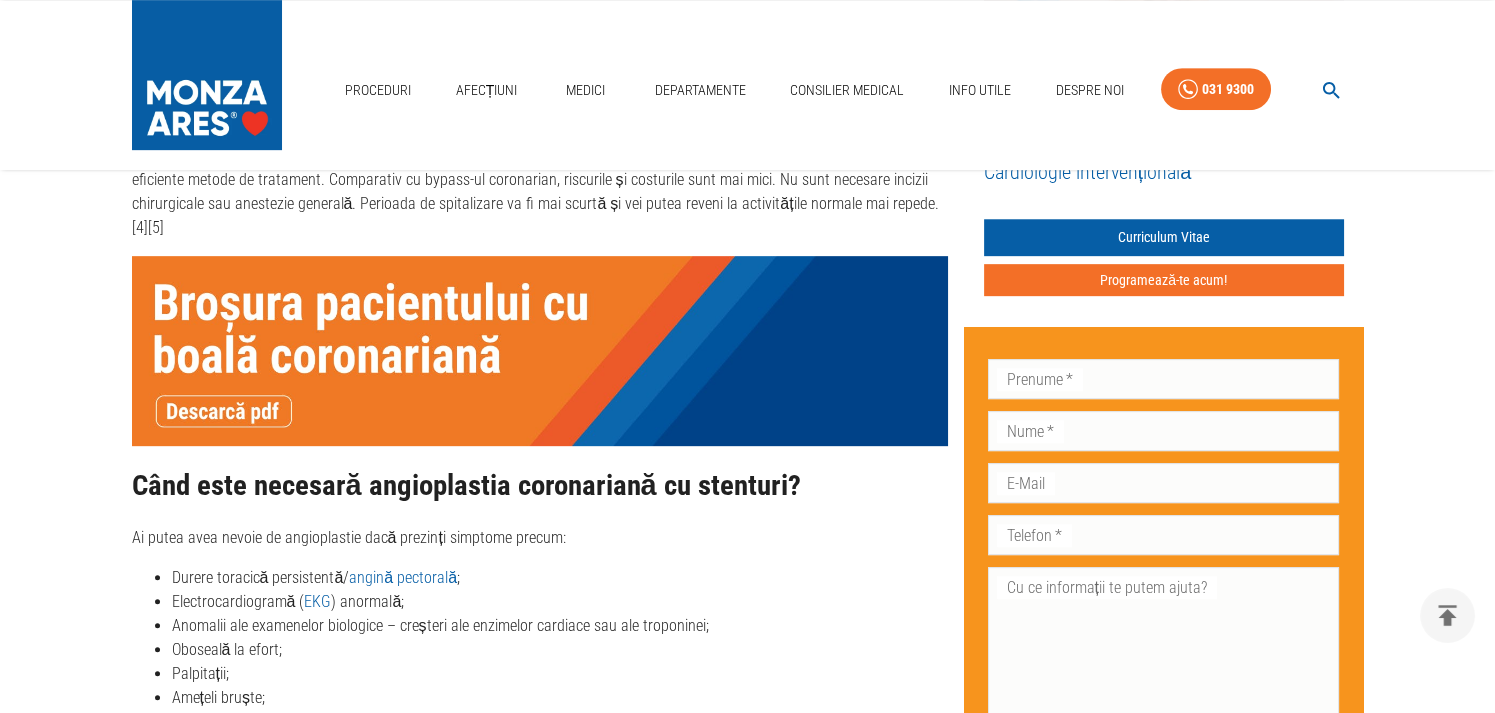 click 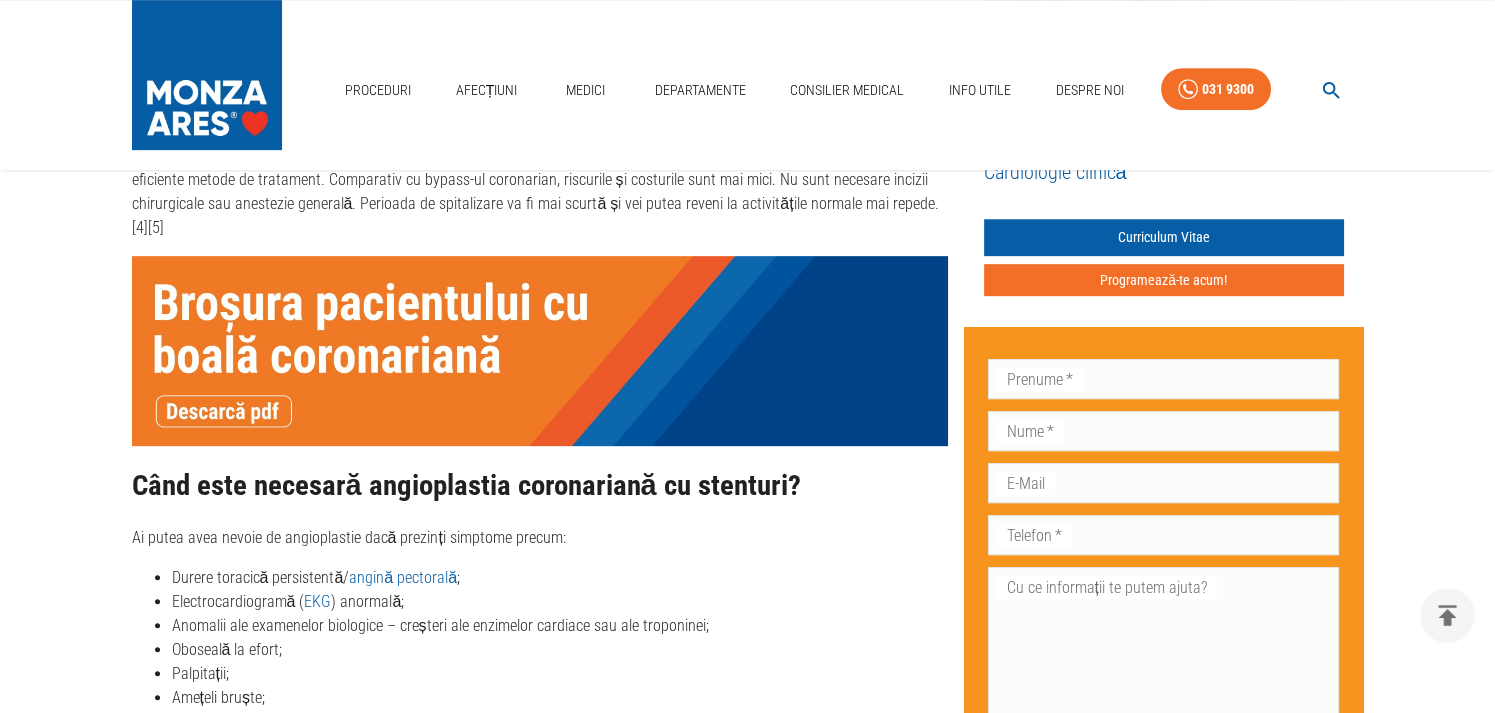 click 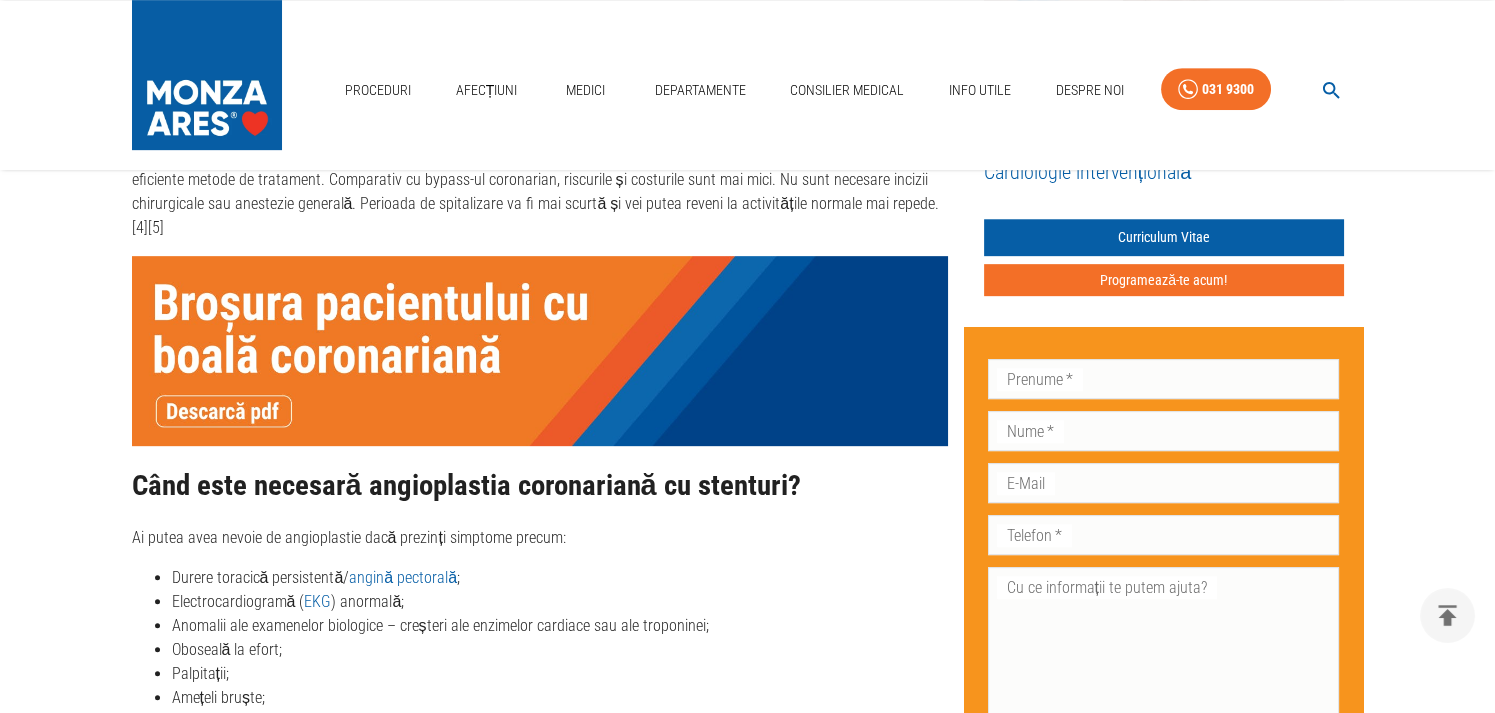 click 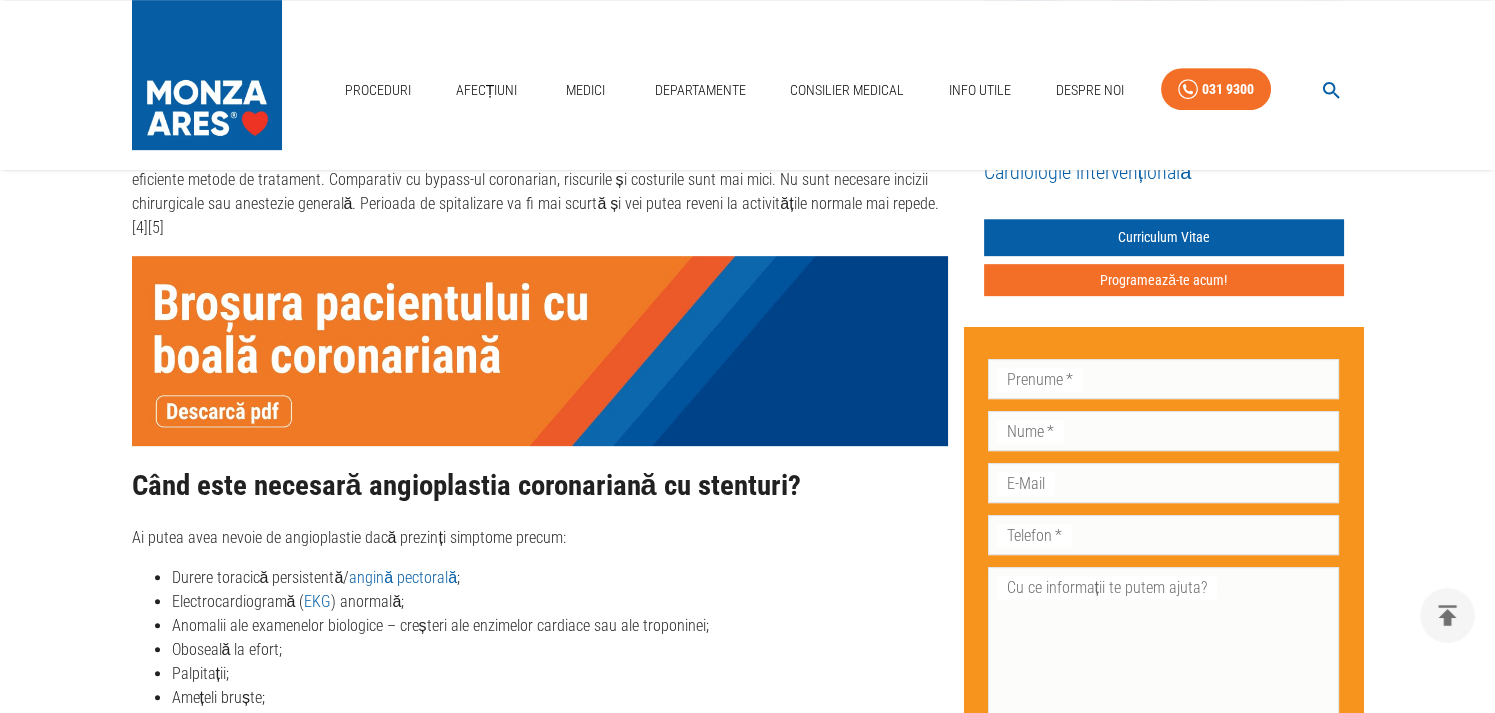 click 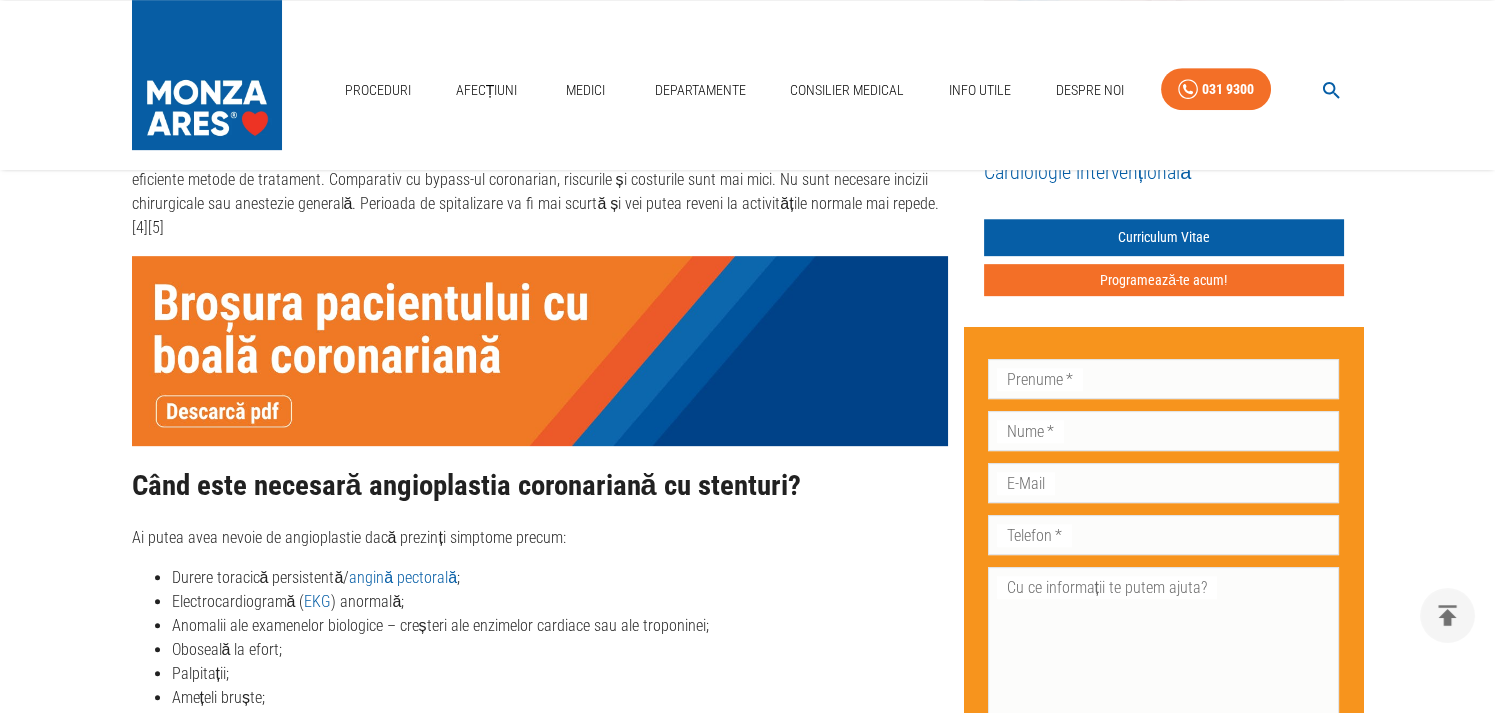 click 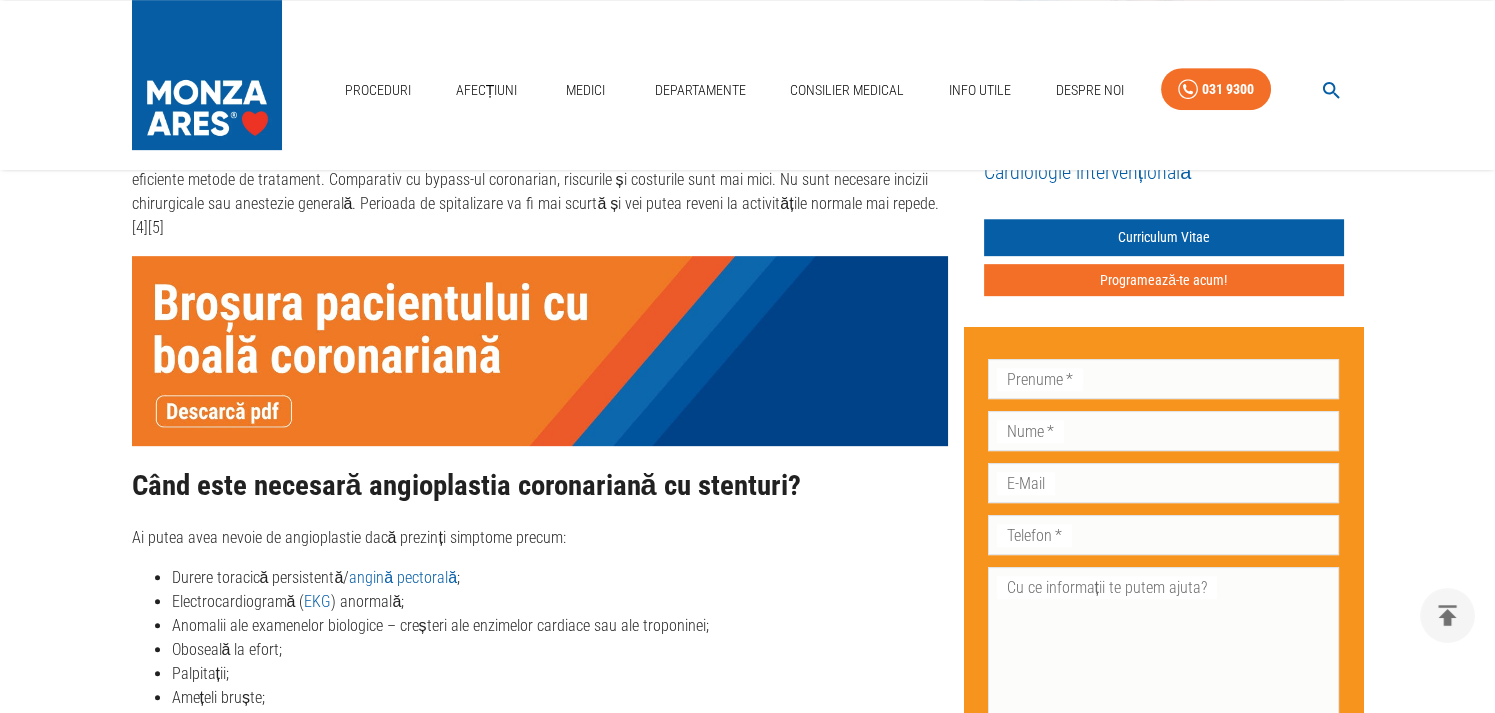 click 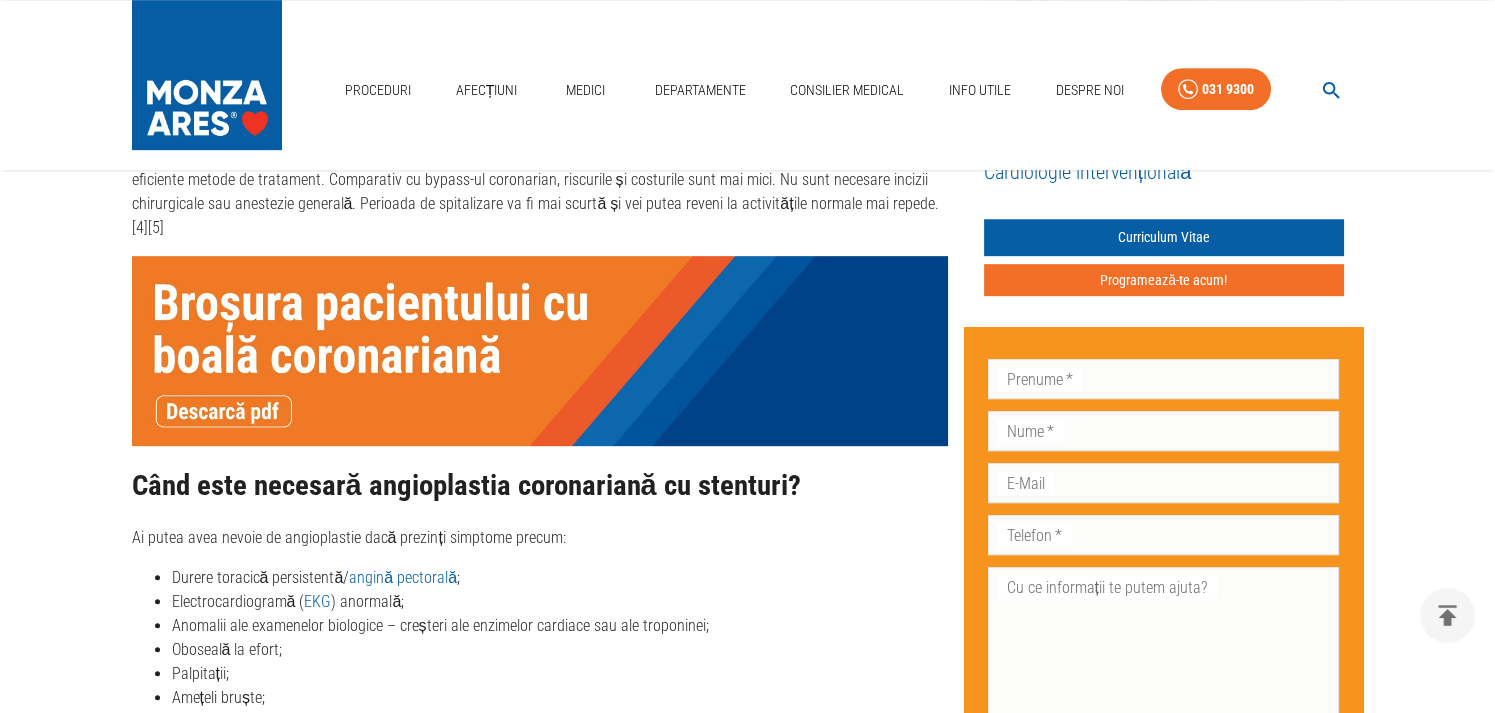 click 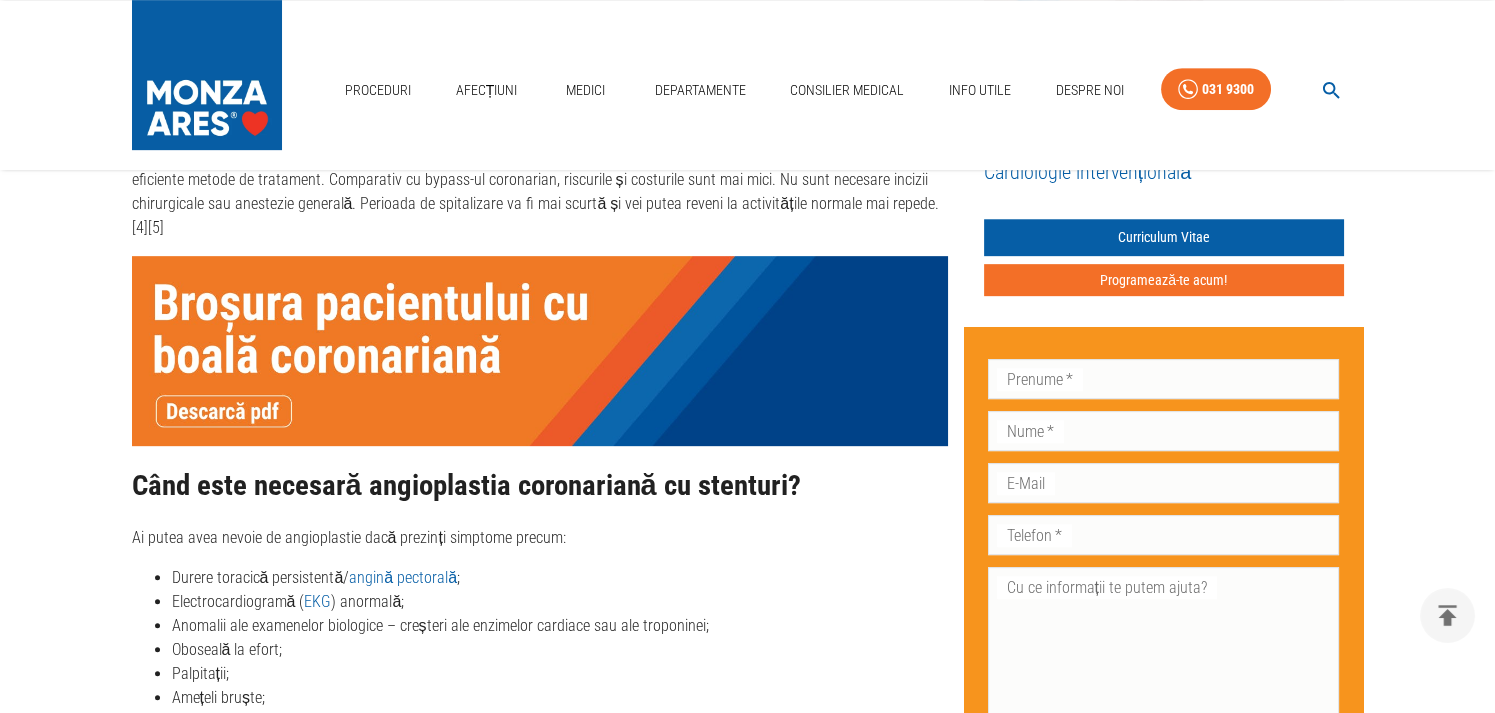 click 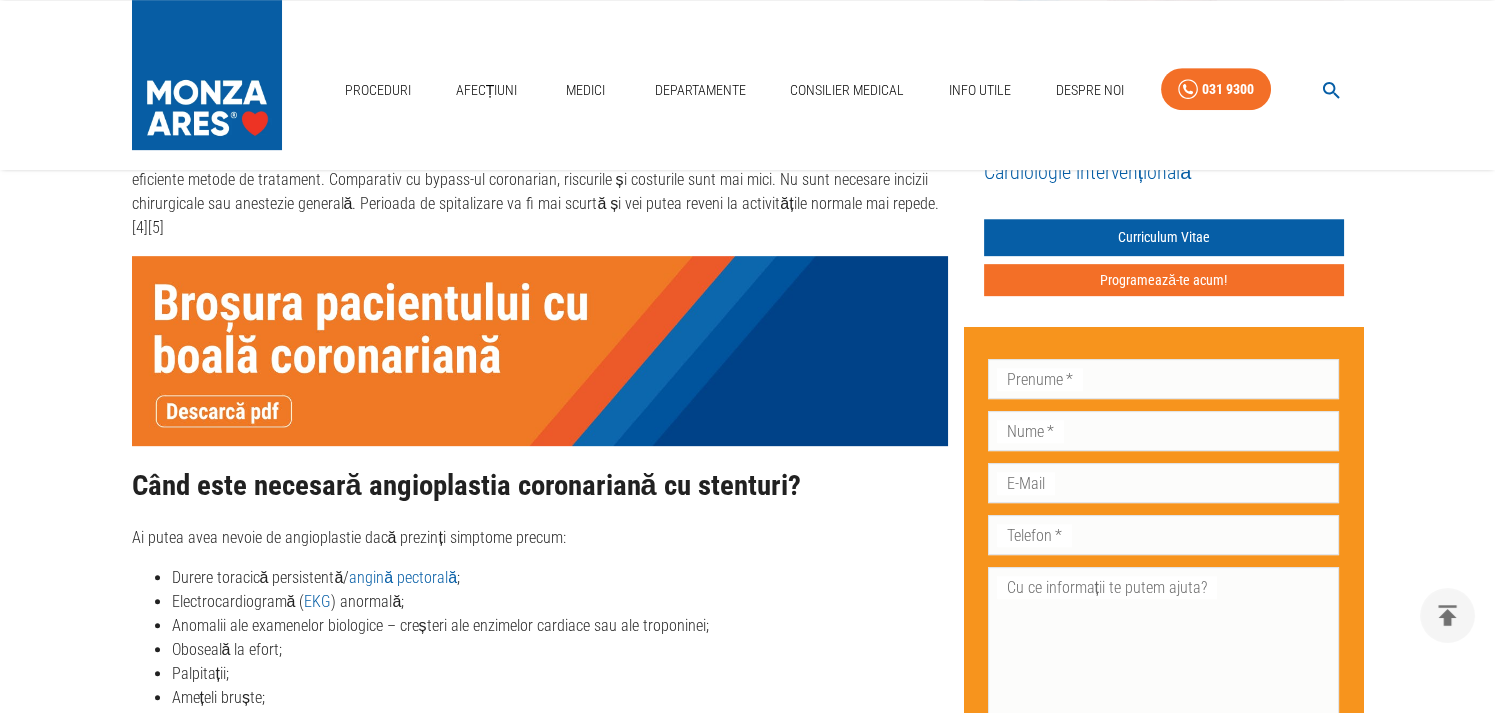 click 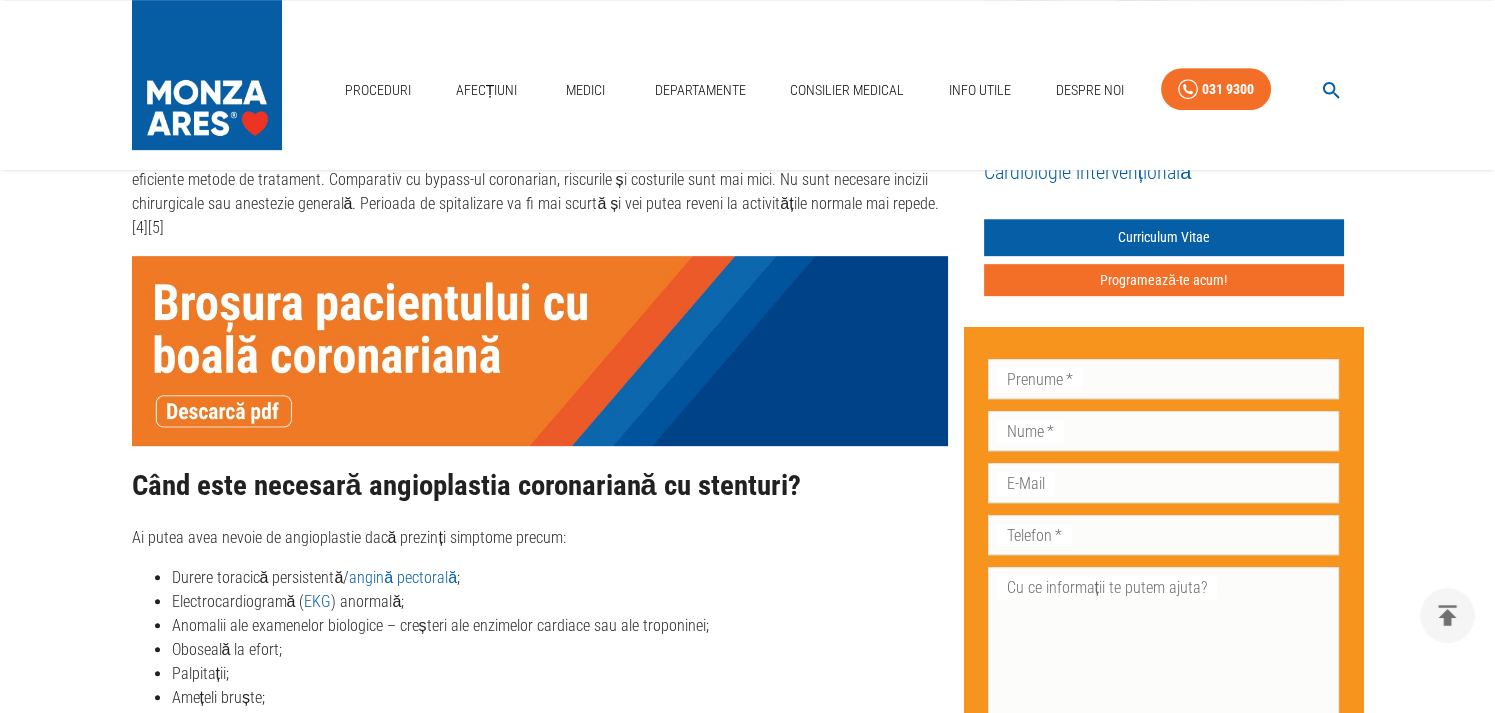 click 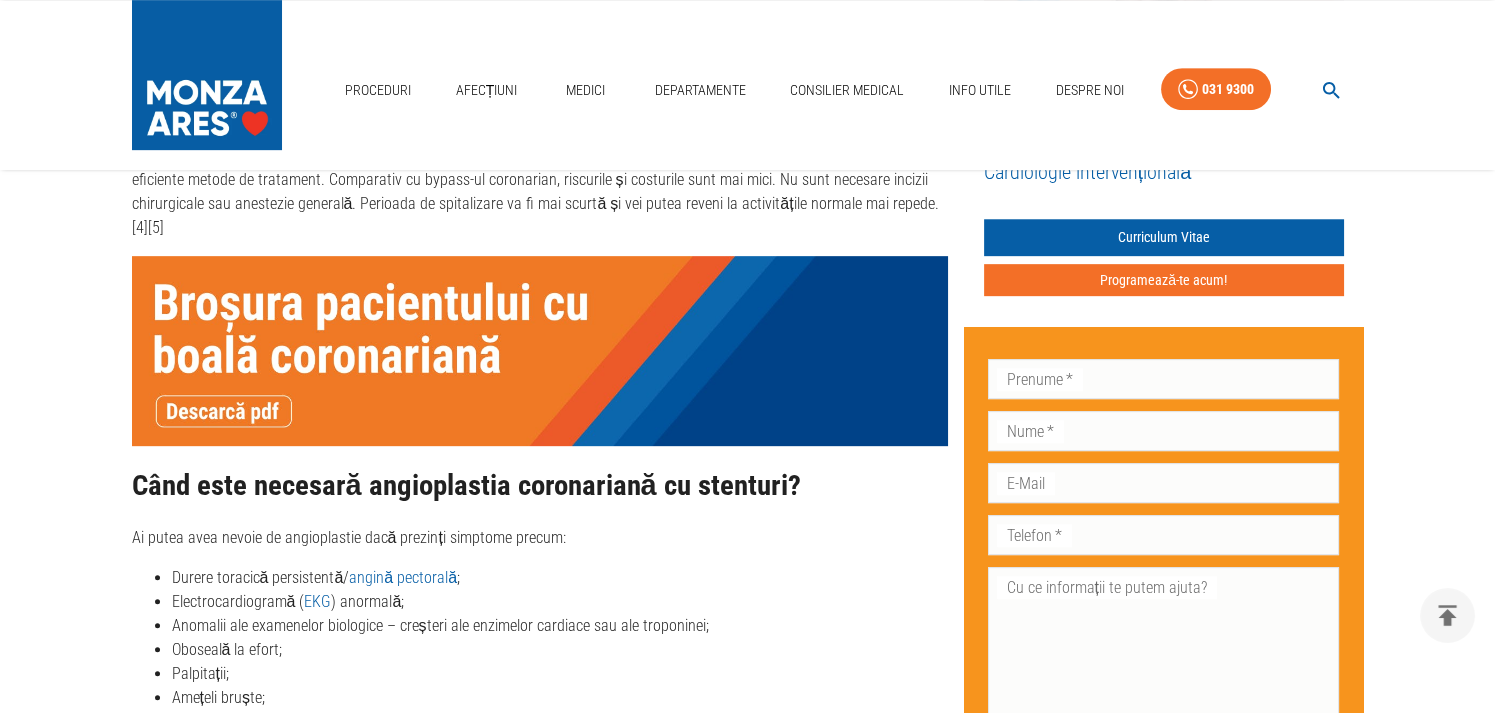 click 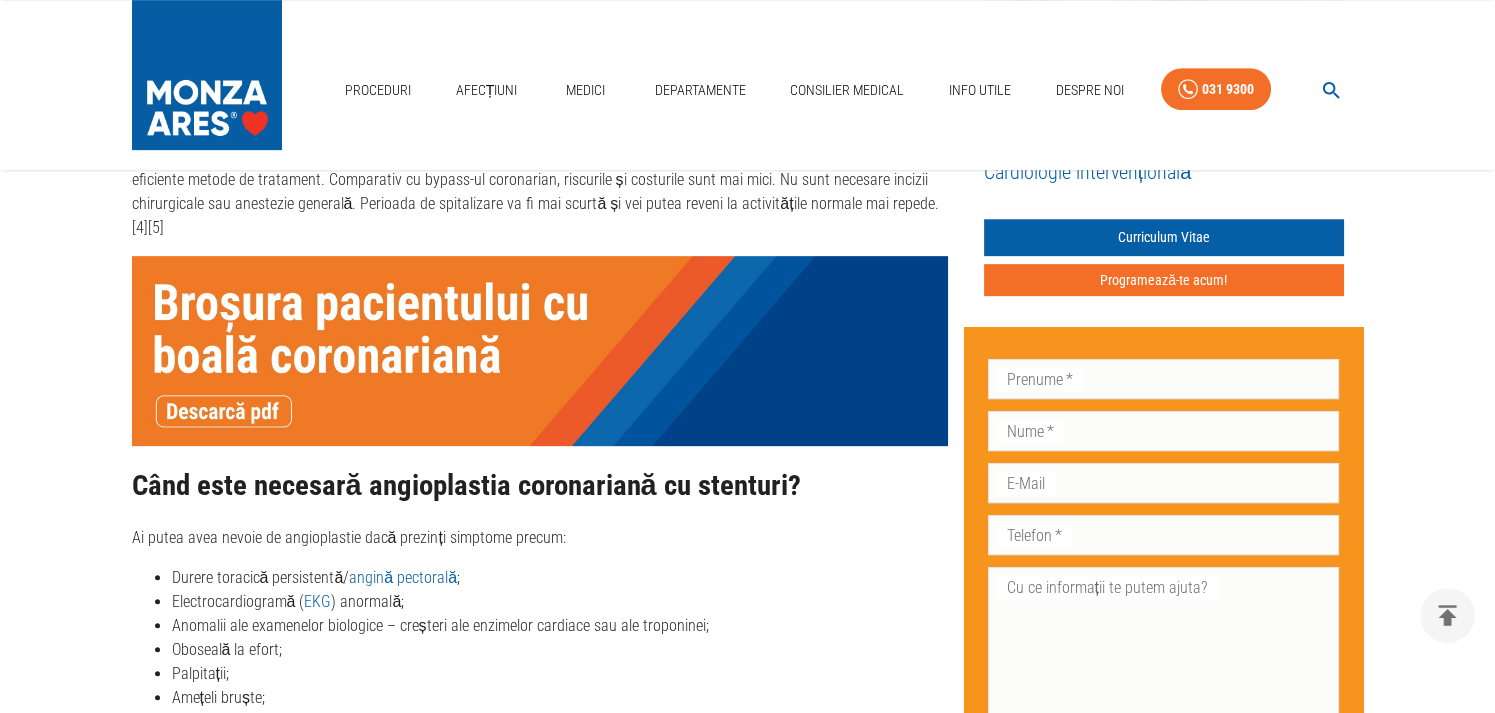 click 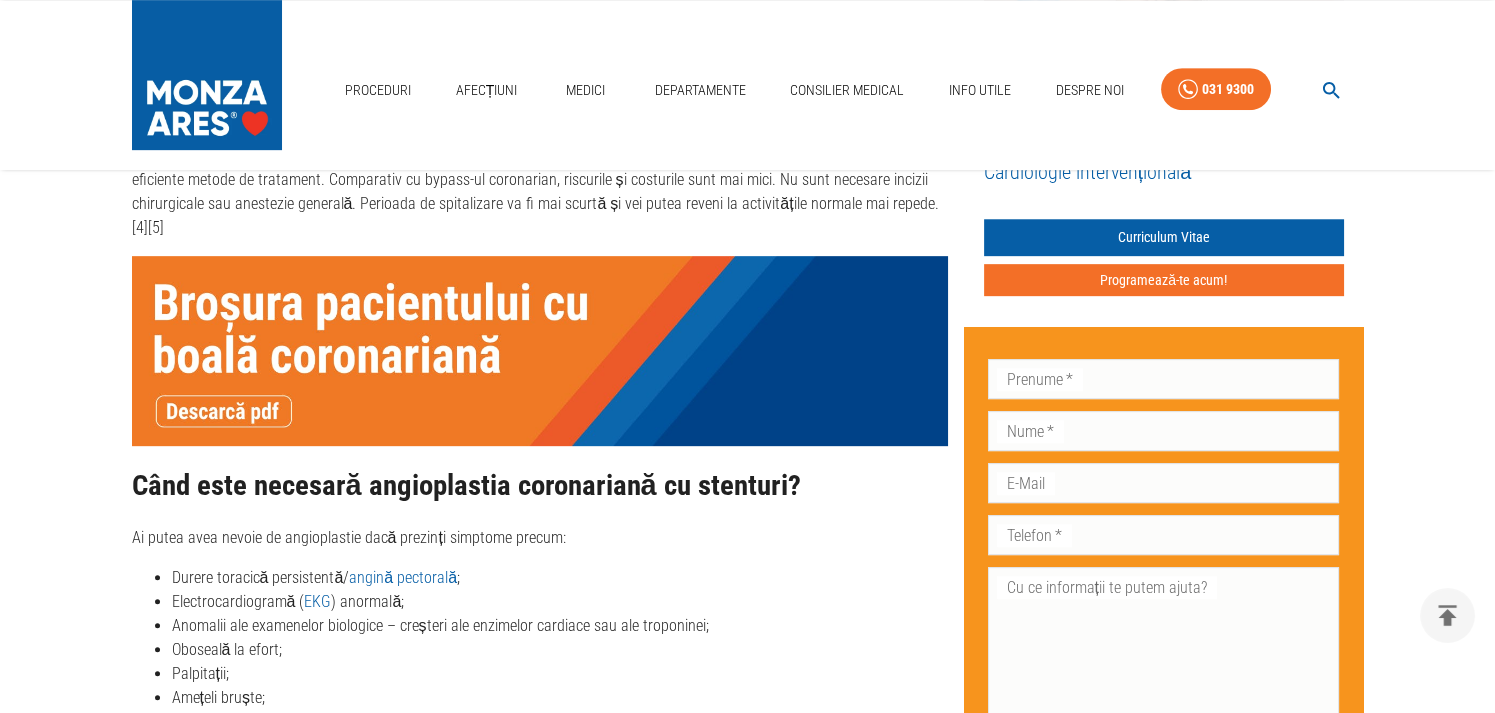 click 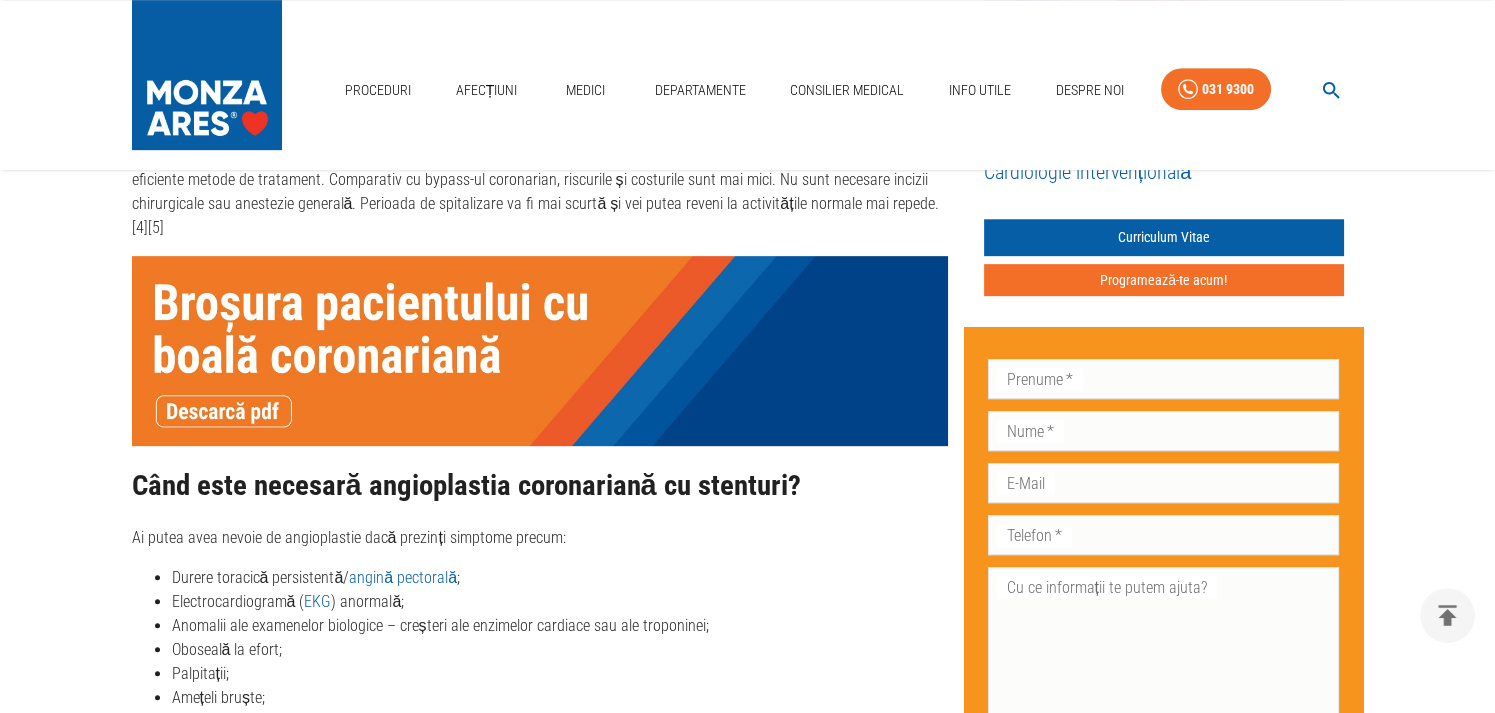 click 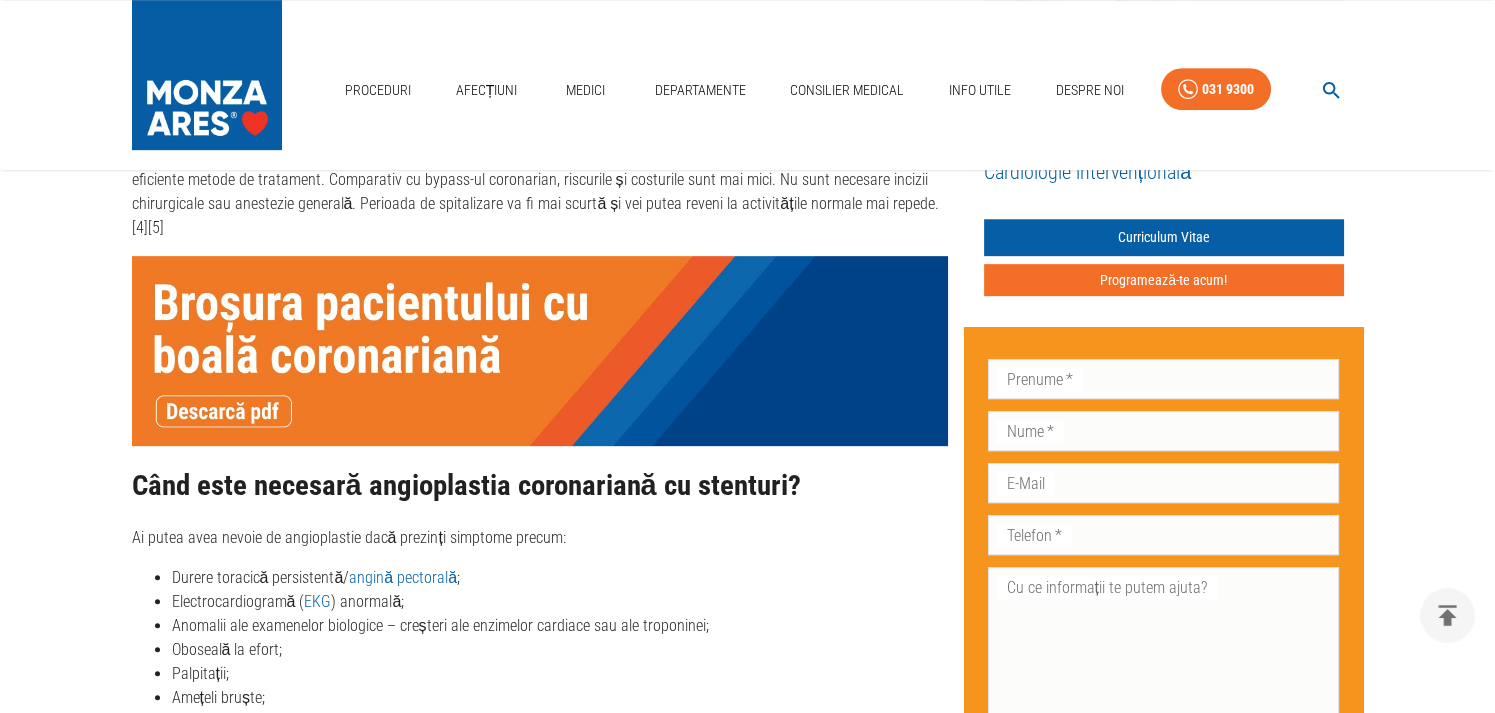 click 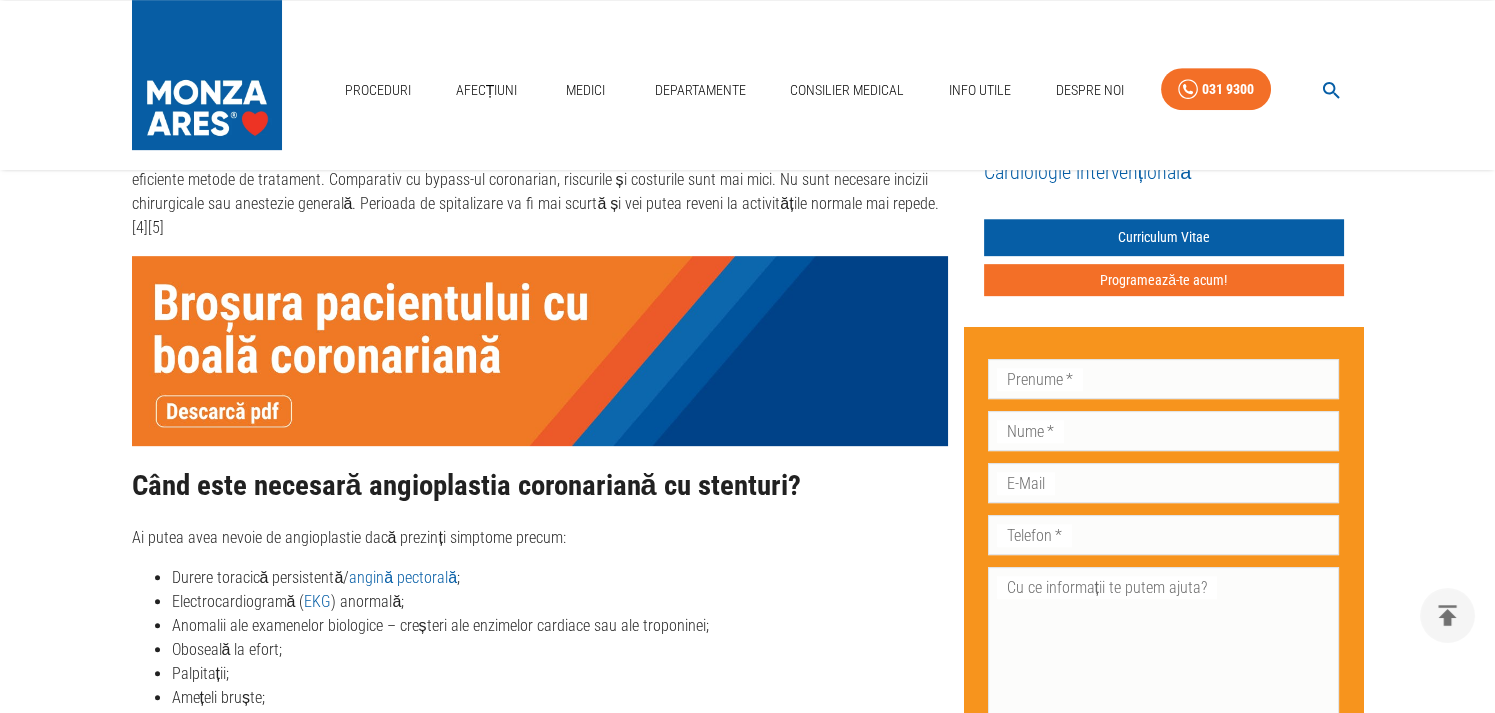 click 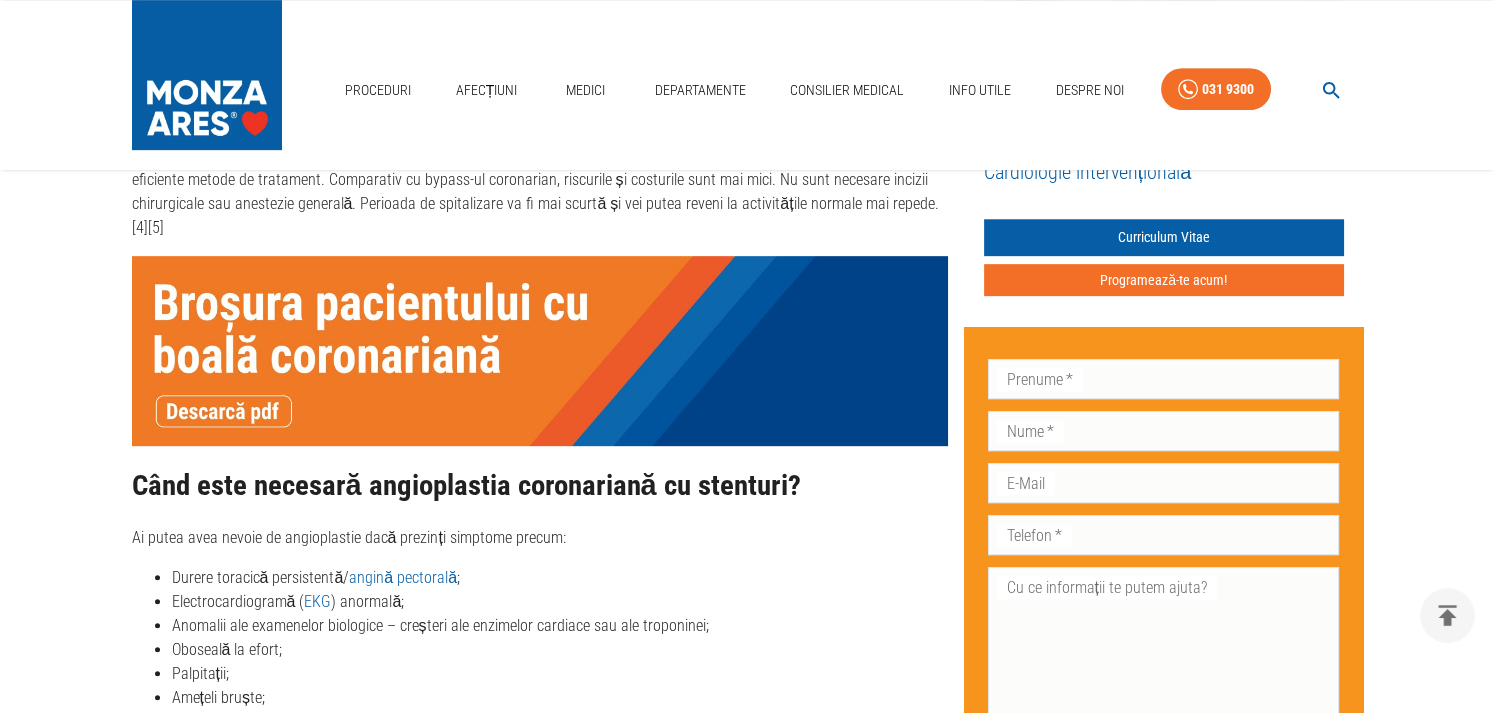 click 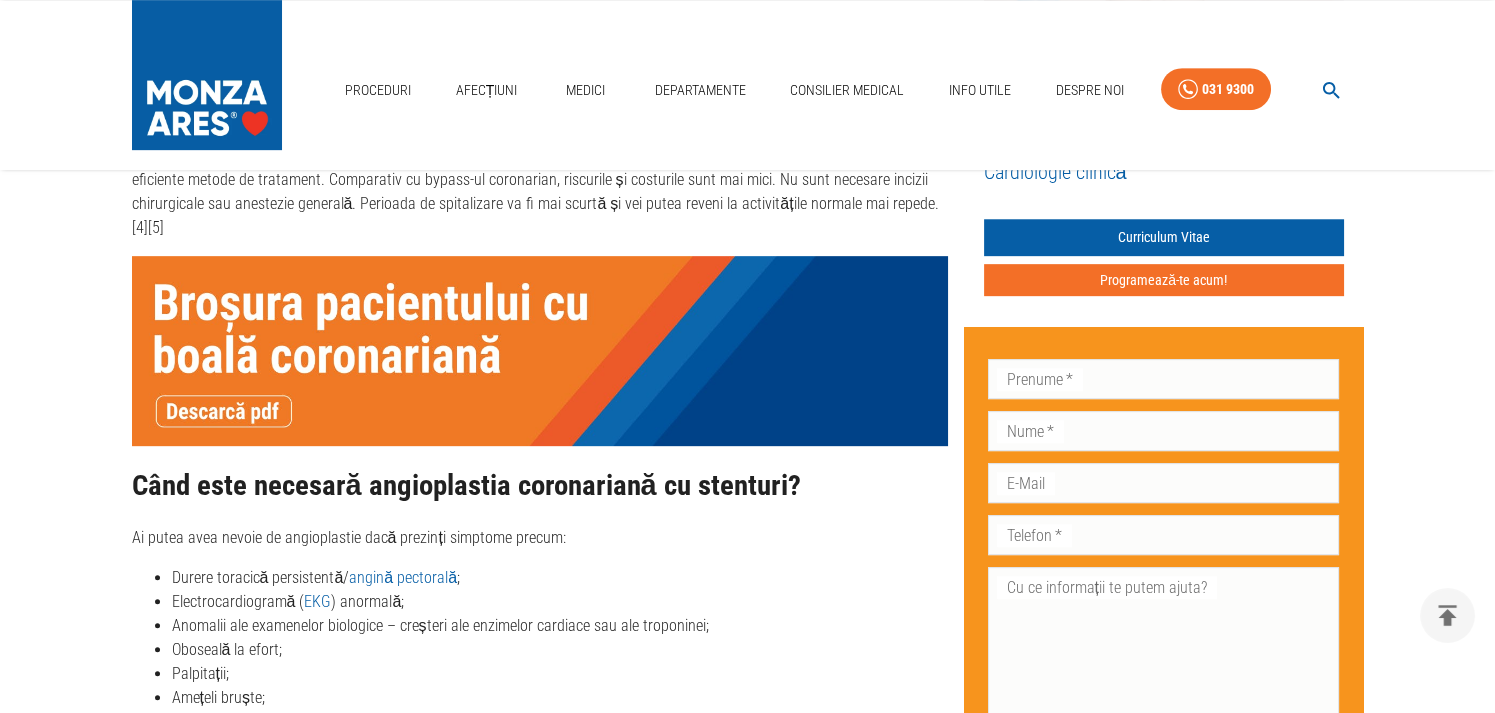click 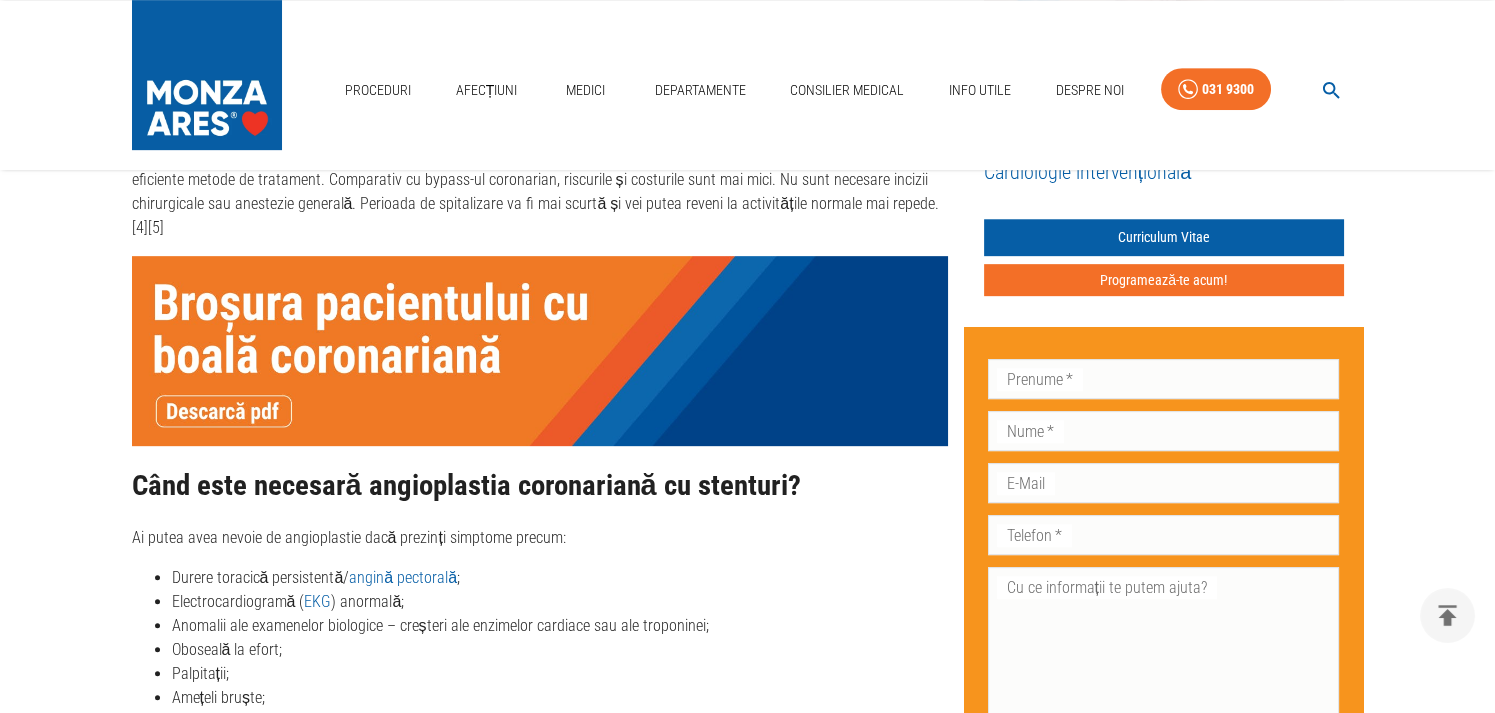click 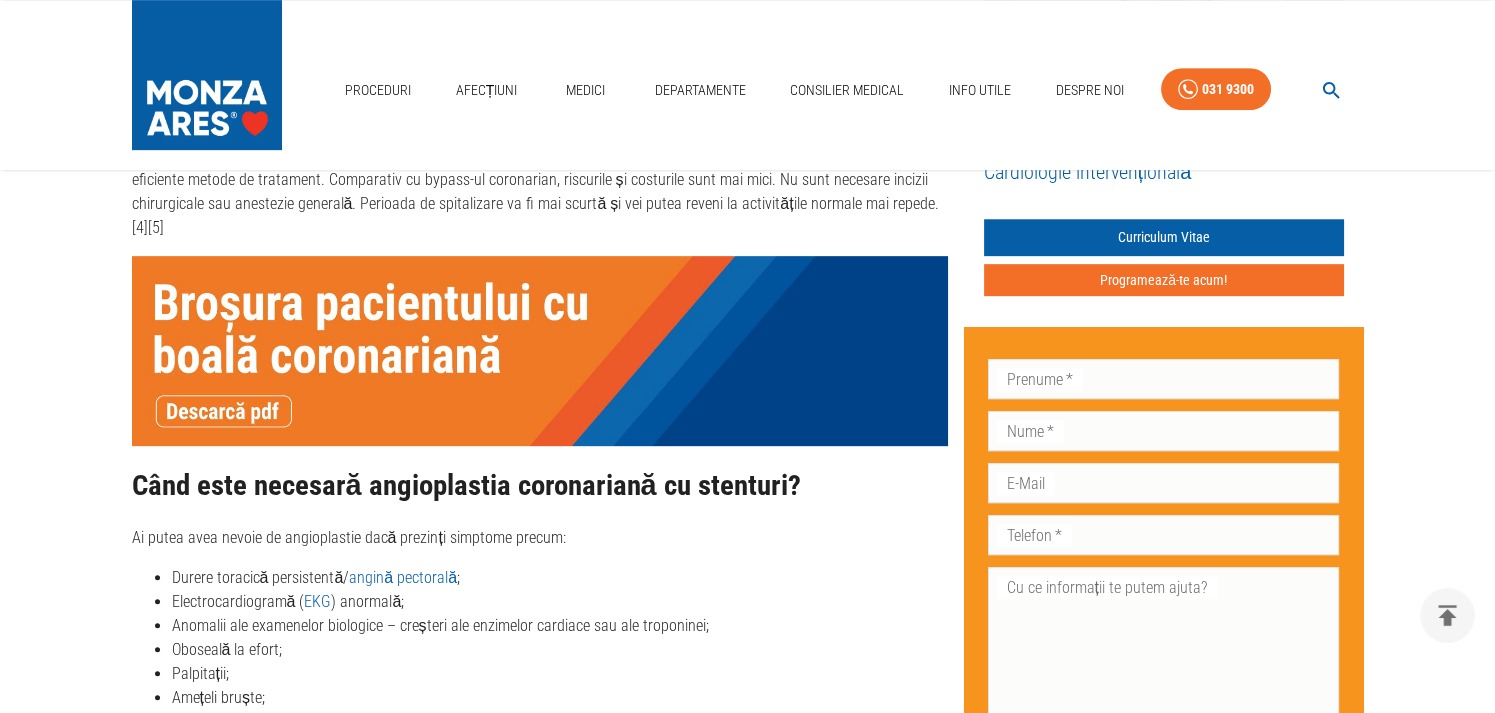 click 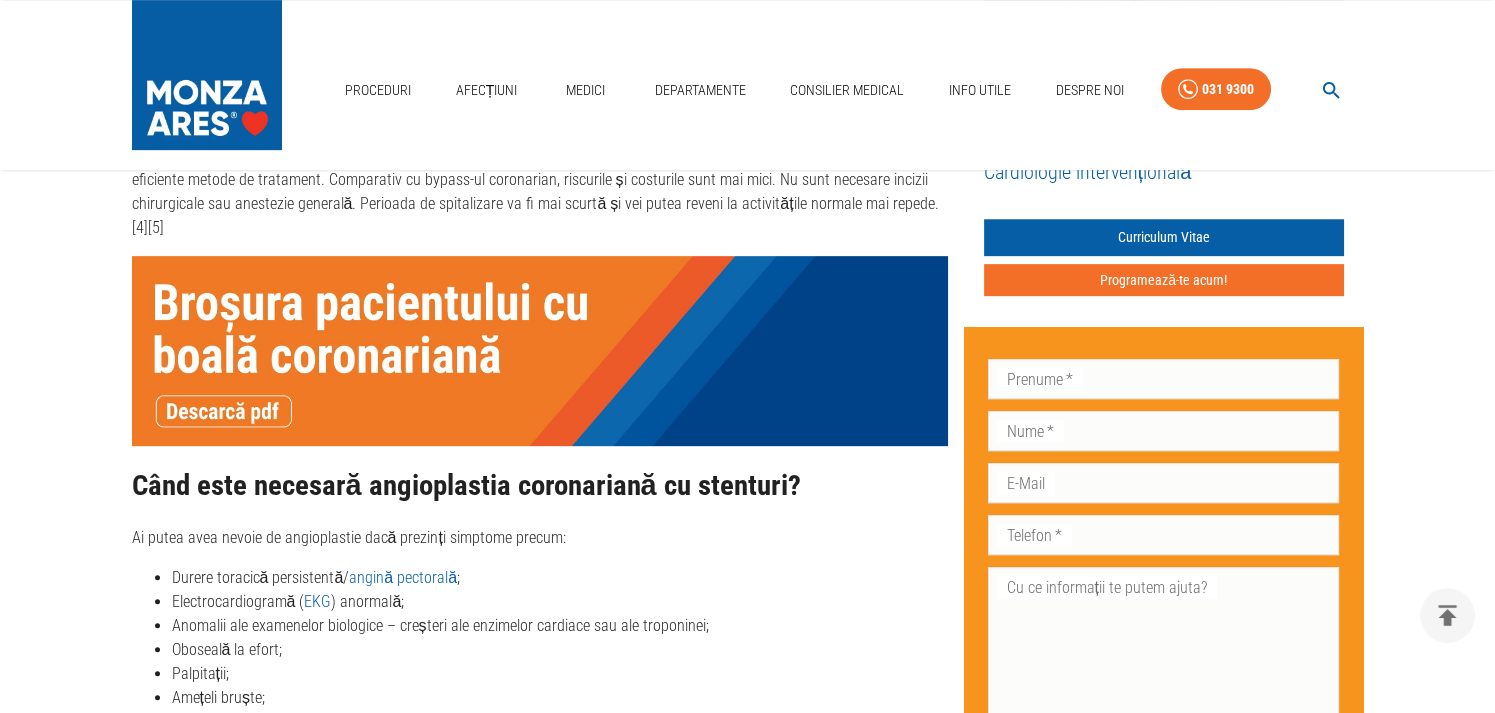 click 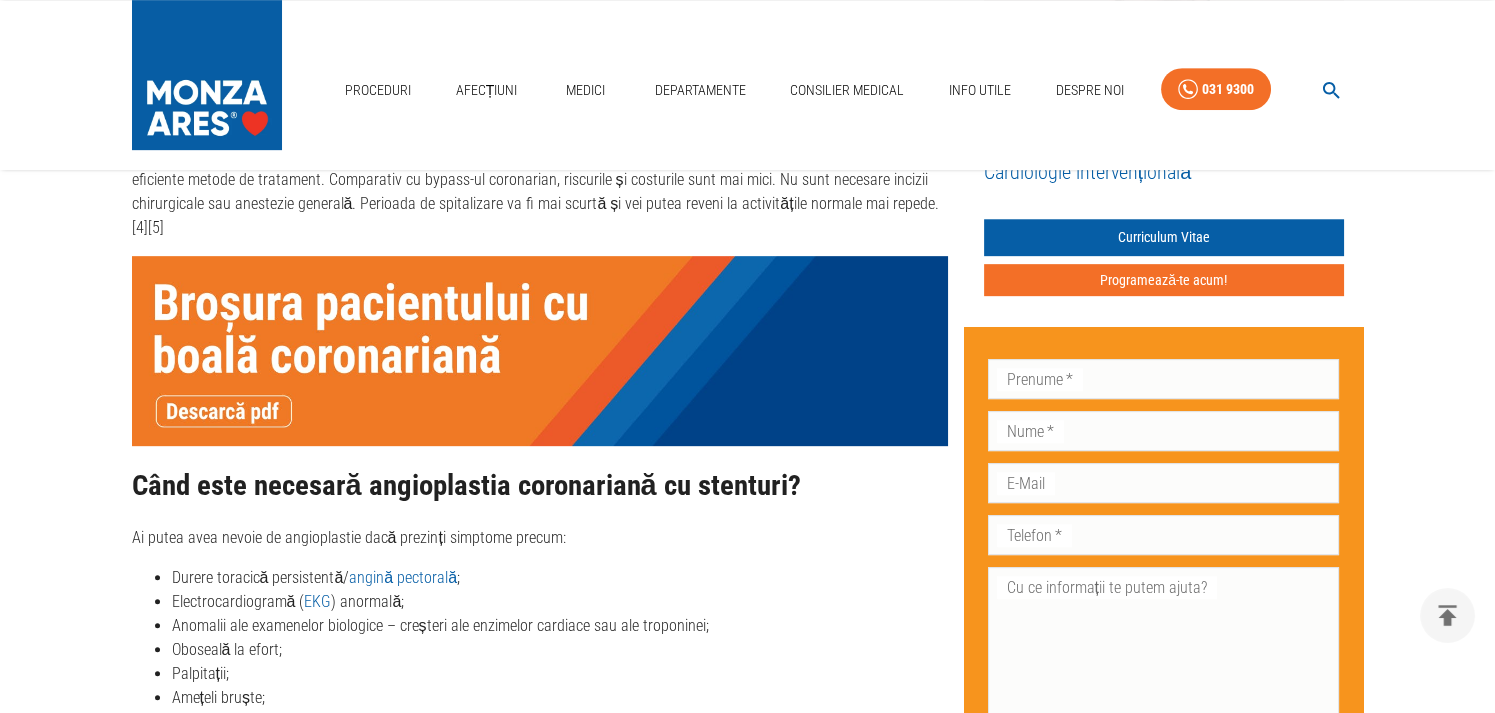 click 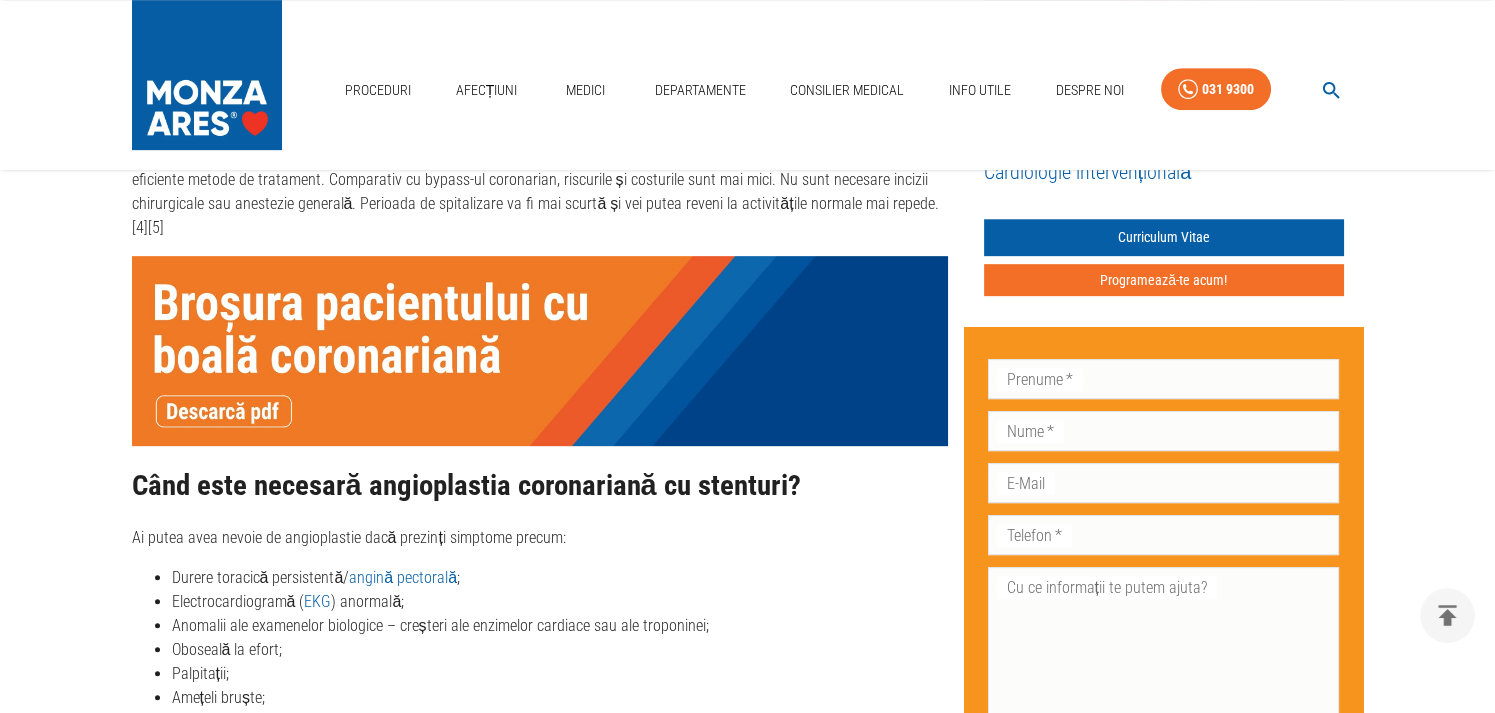 click 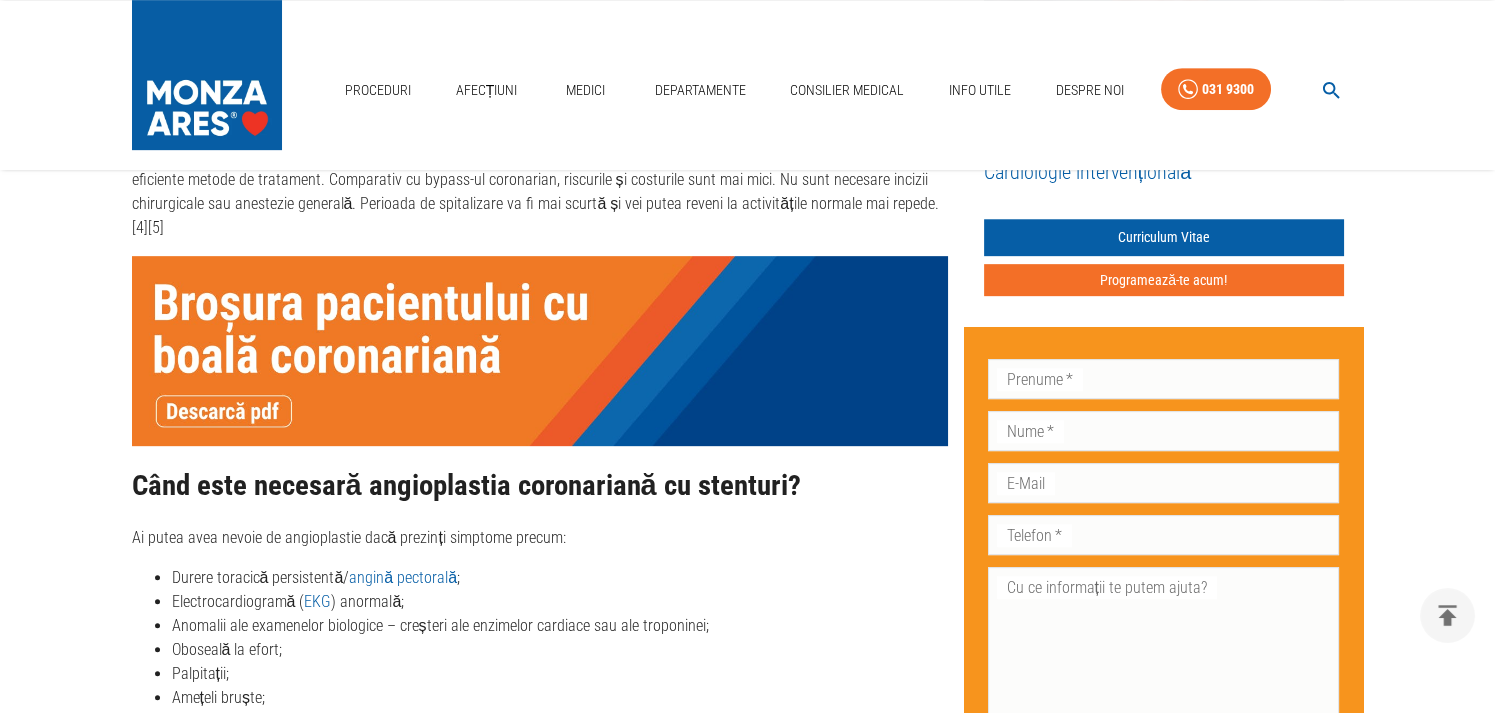 click 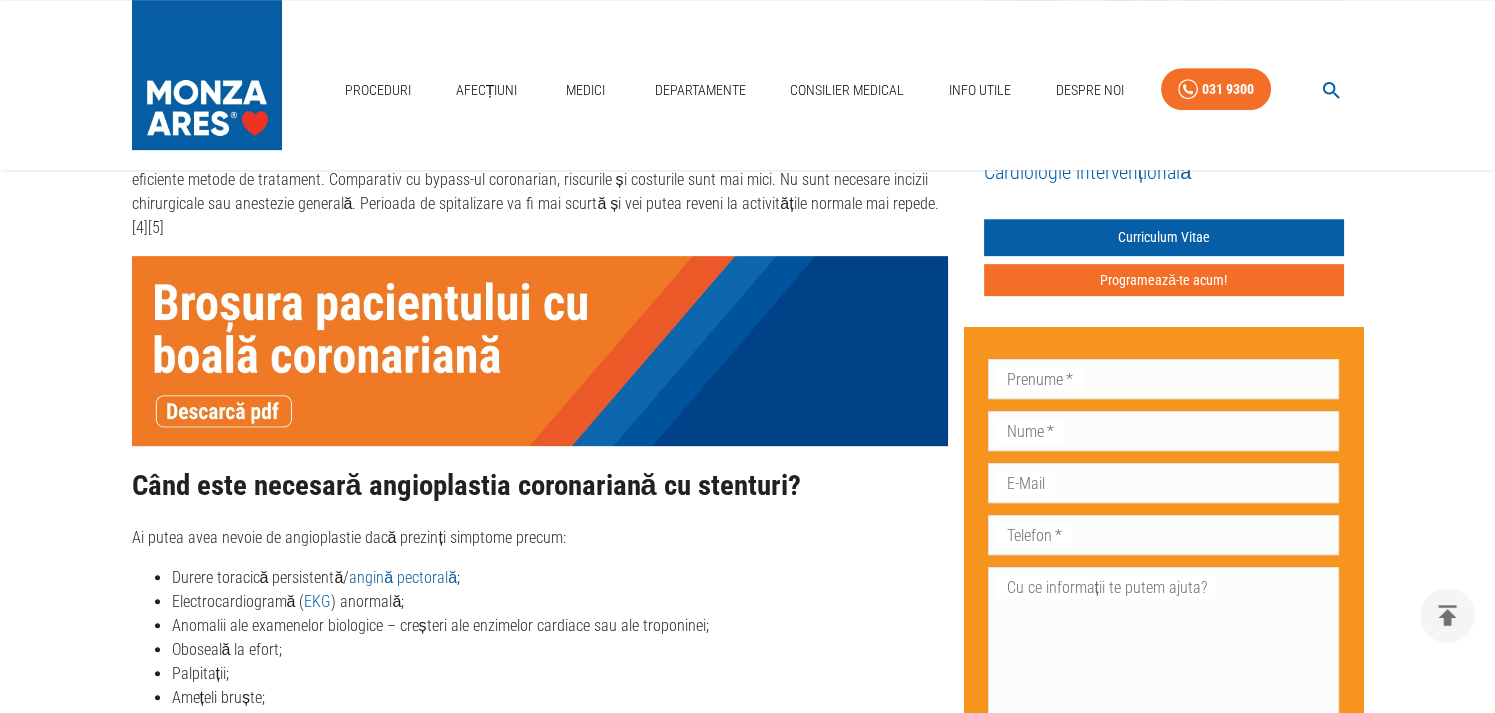 click 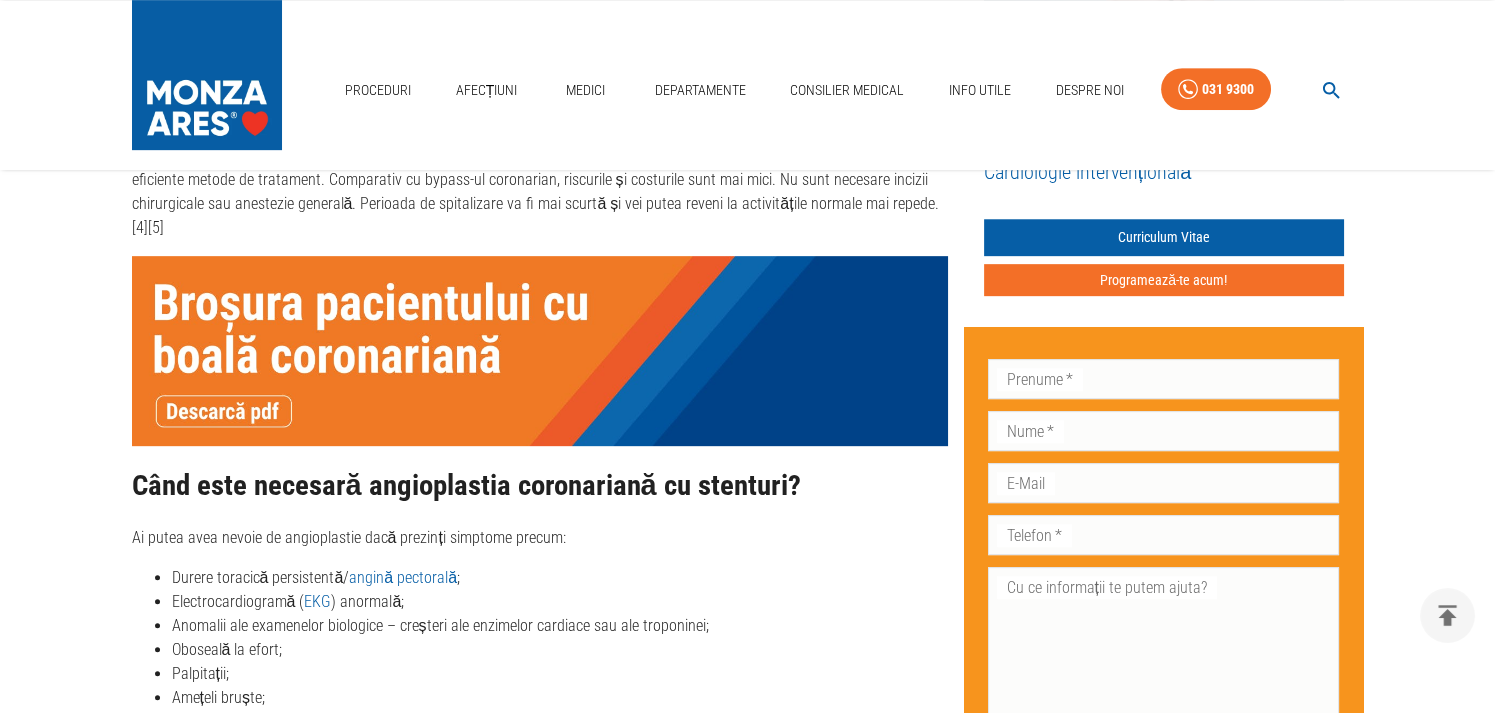 click 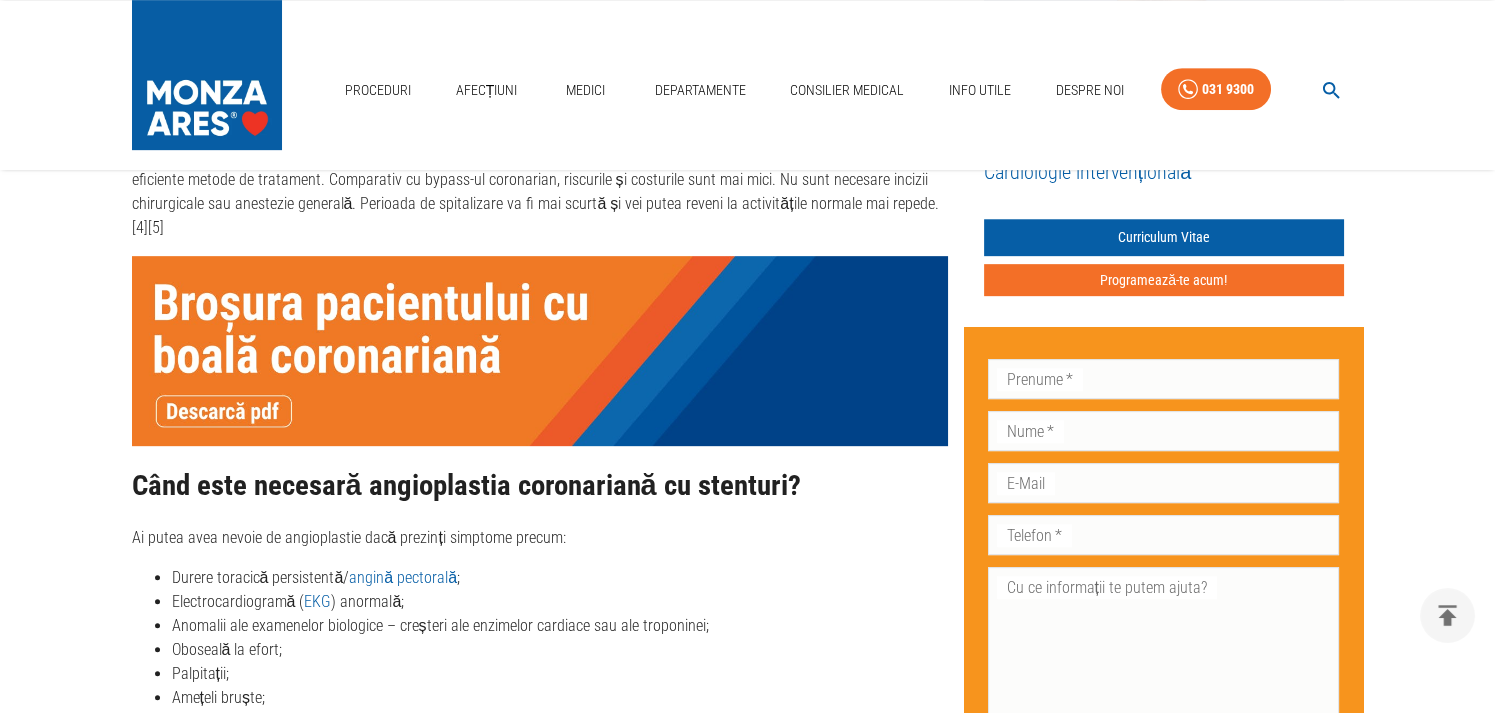 click 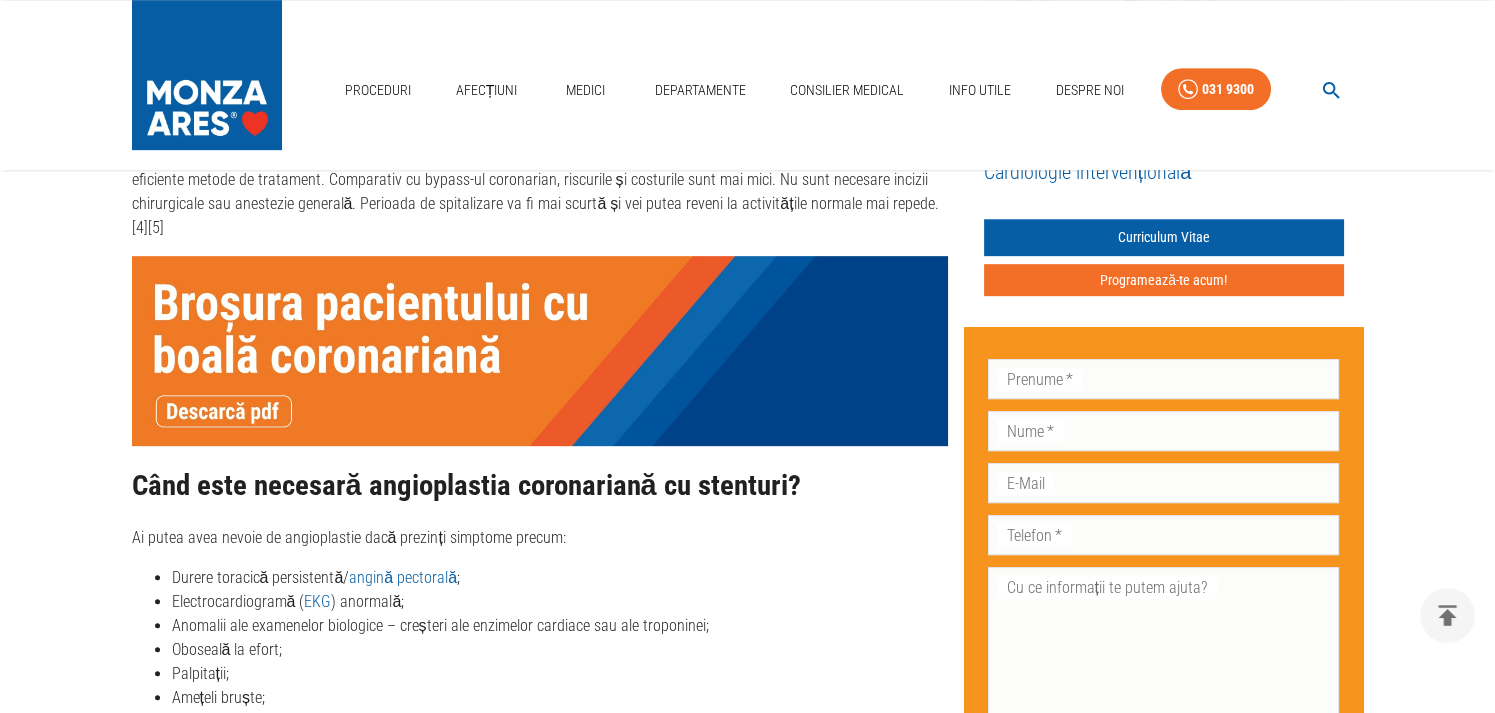 click 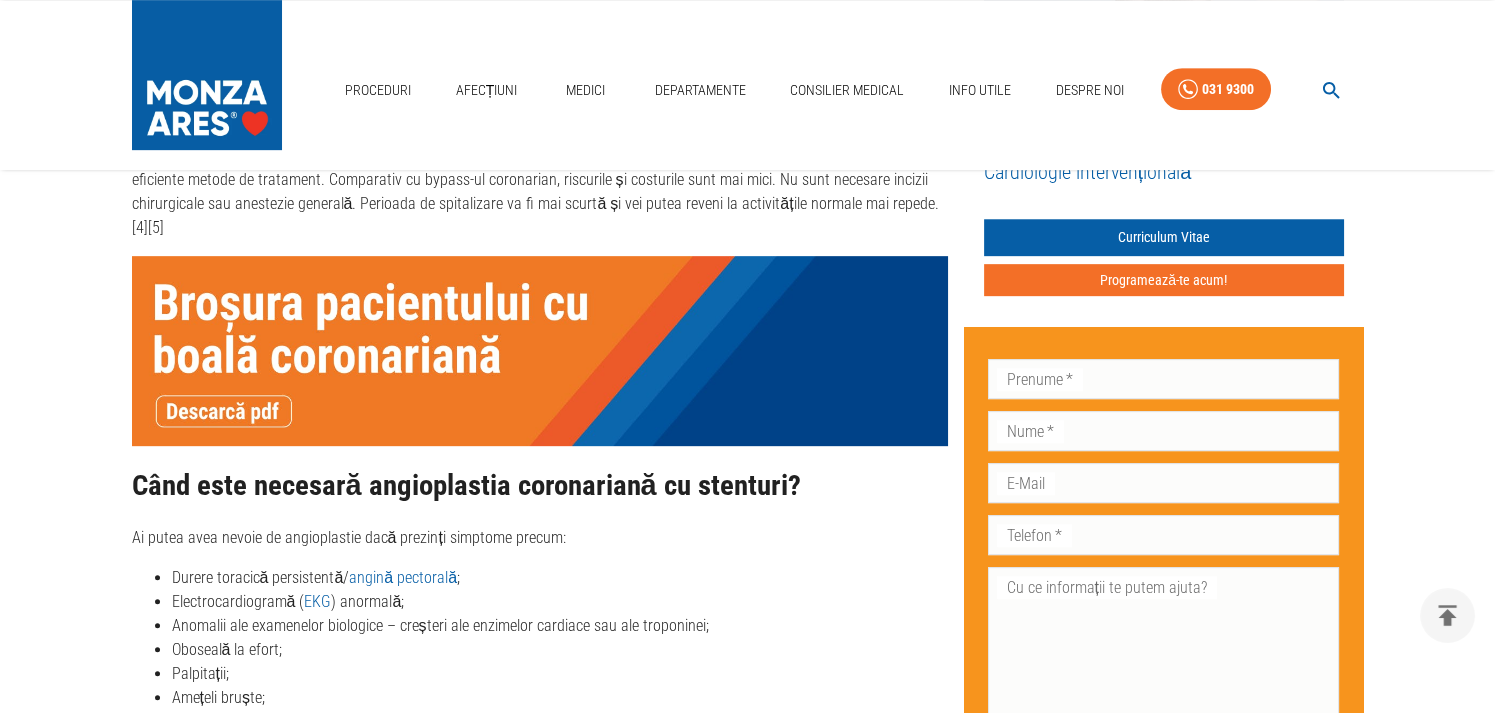 click 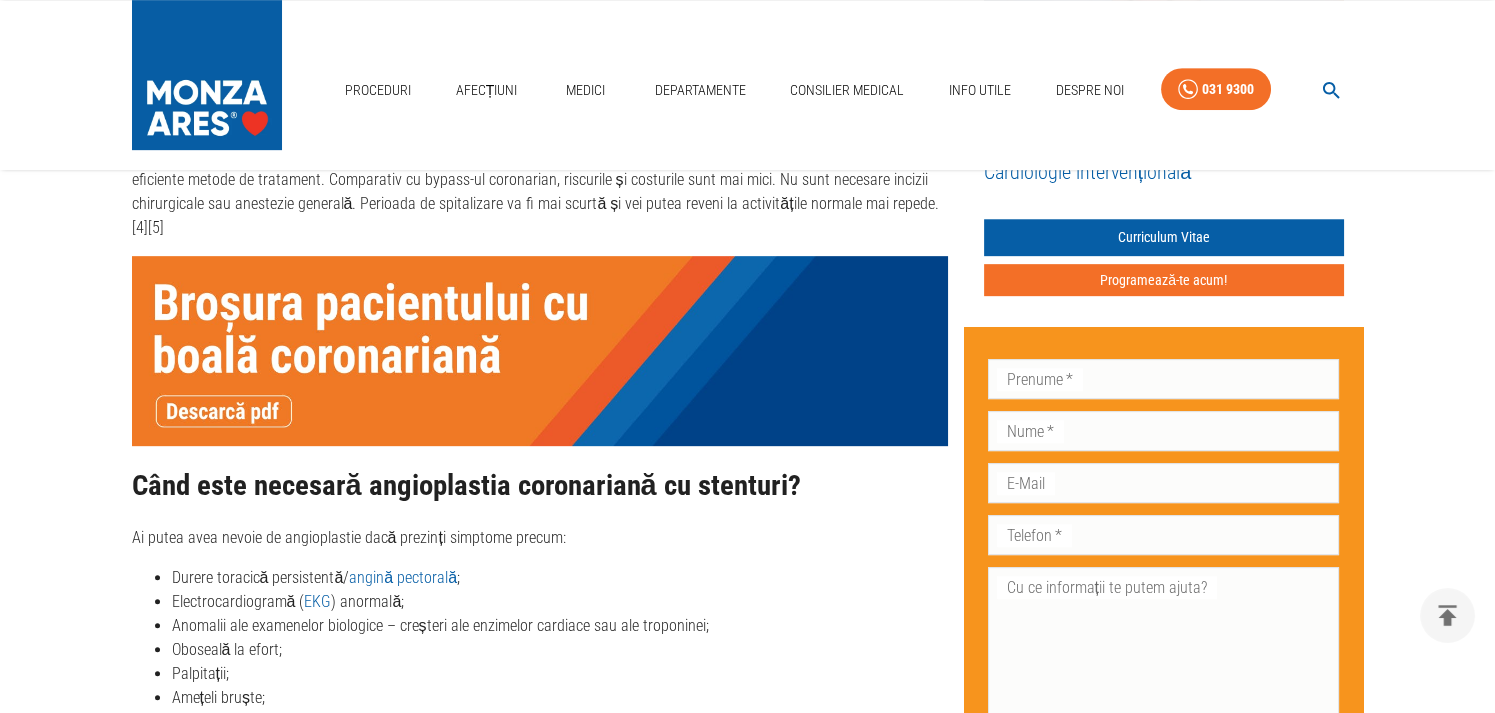 click 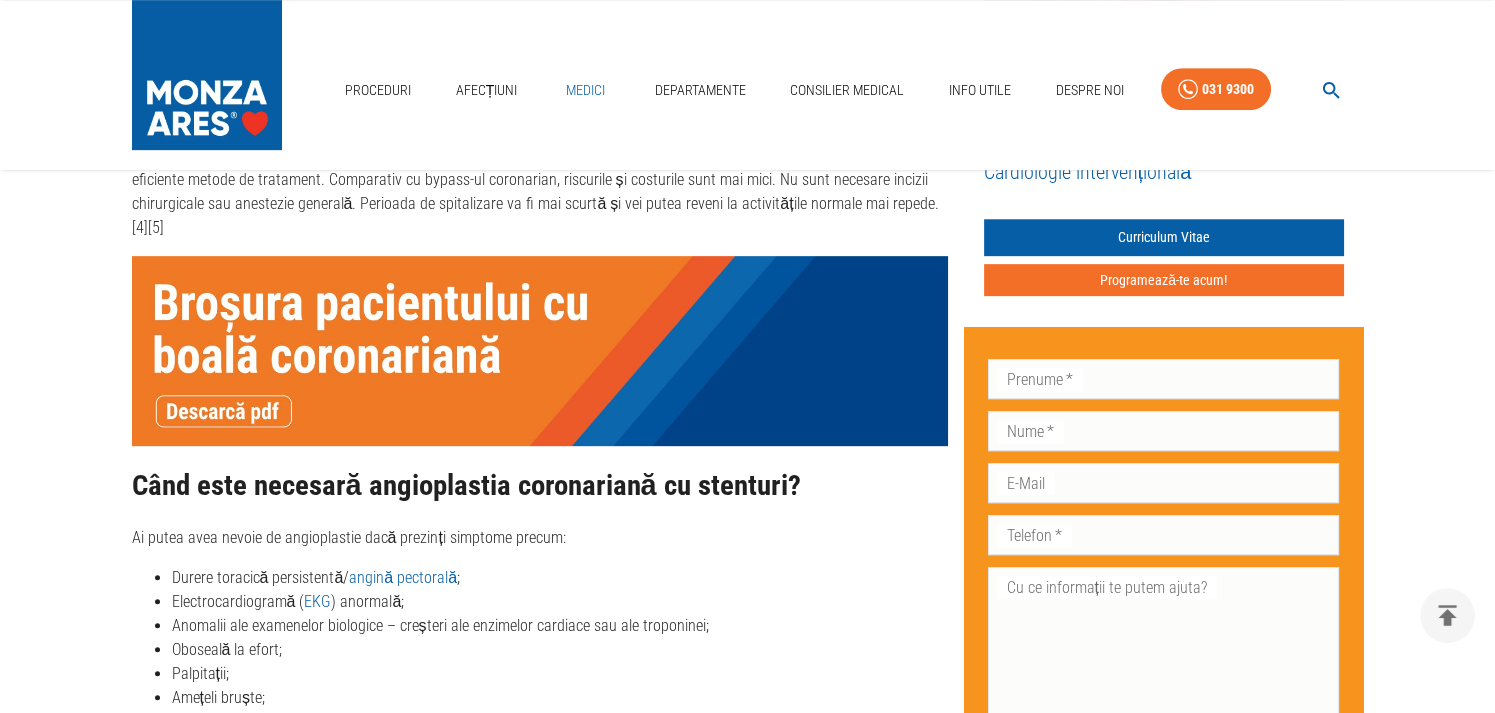 click on "Medici" at bounding box center (586, 90) 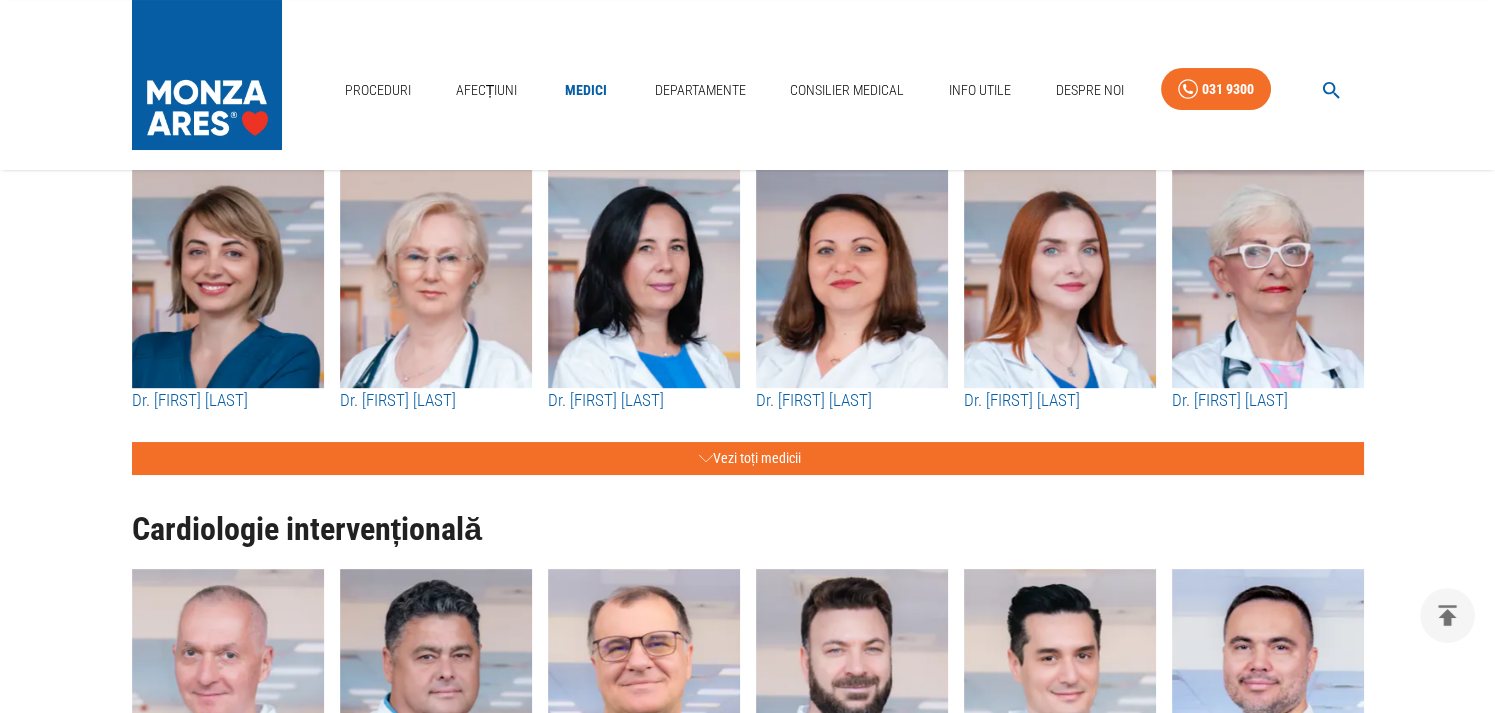 scroll, scrollTop: 240, scrollLeft: 0, axis: vertical 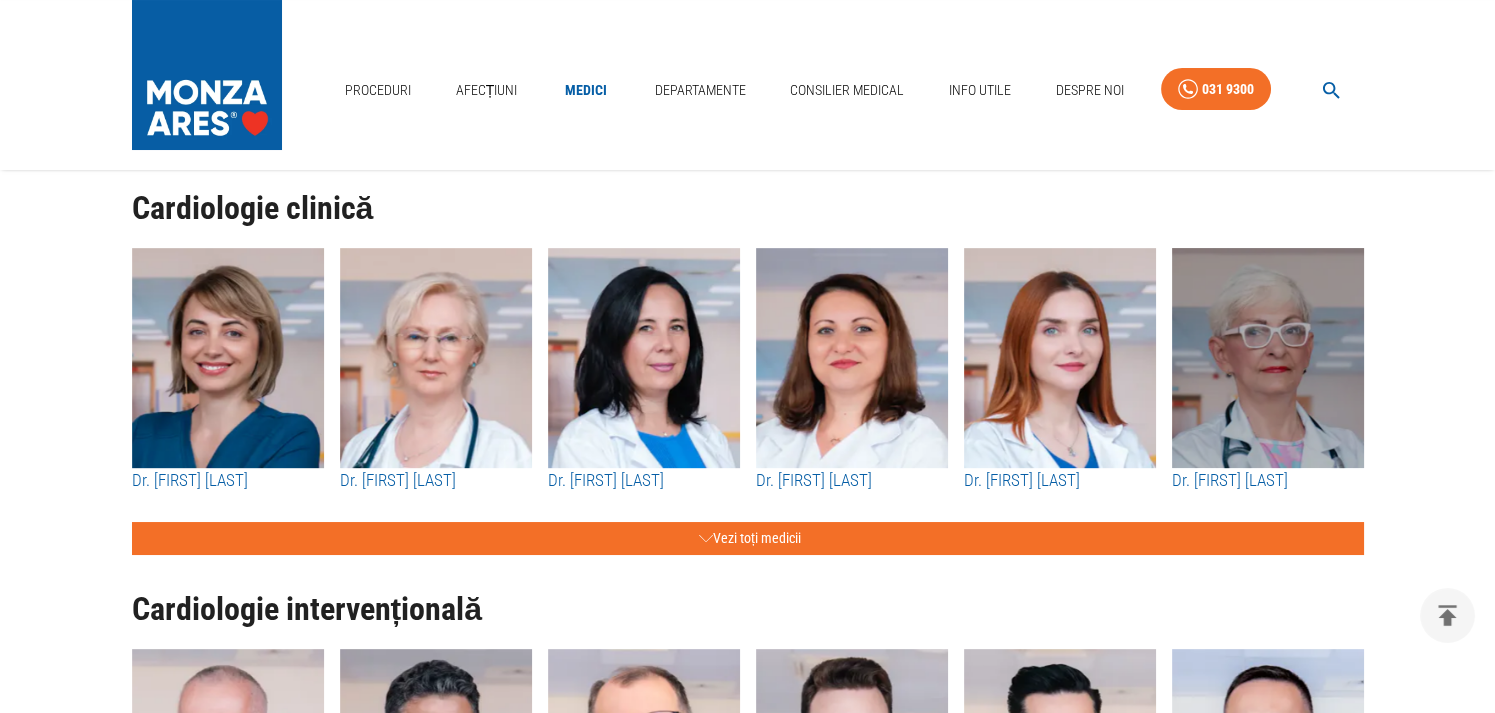 click at bounding box center [1268, 358] 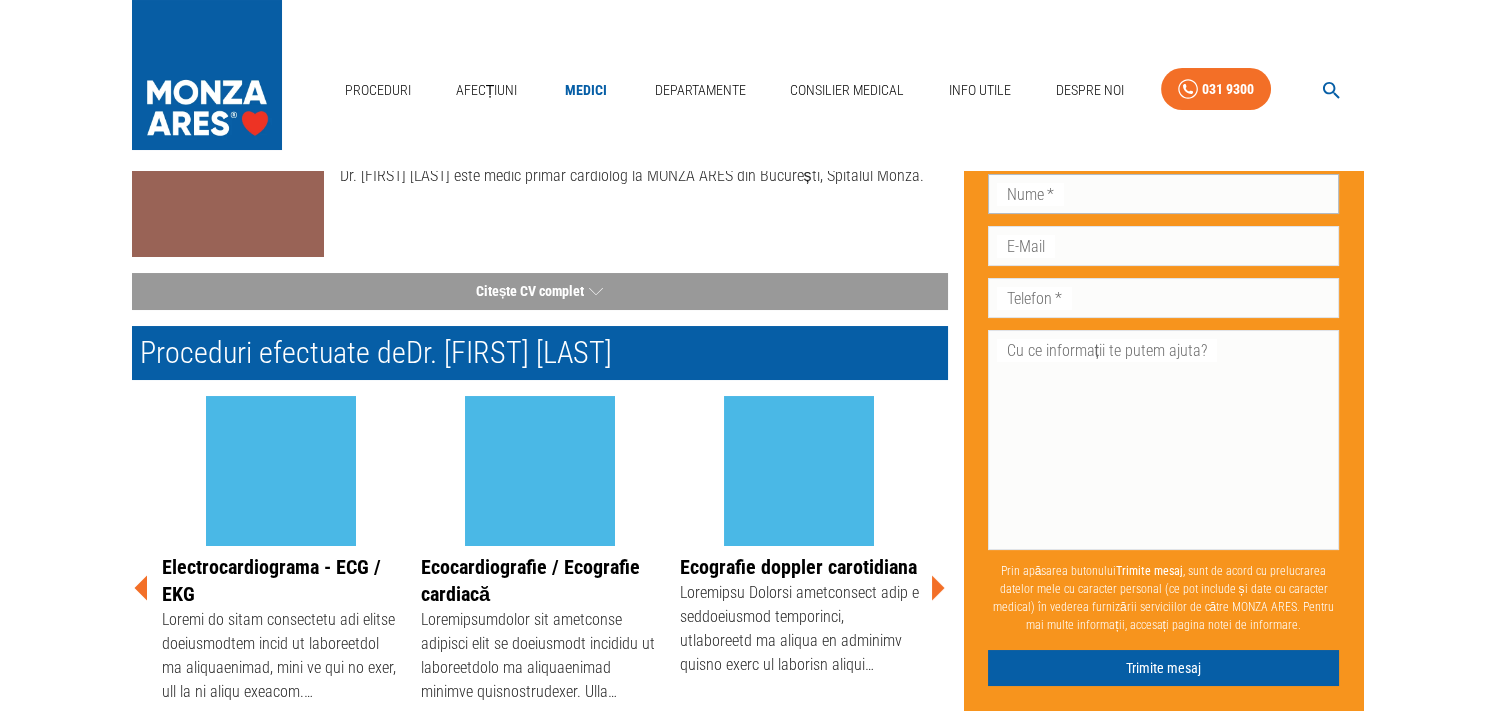 scroll, scrollTop: 0, scrollLeft: 0, axis: both 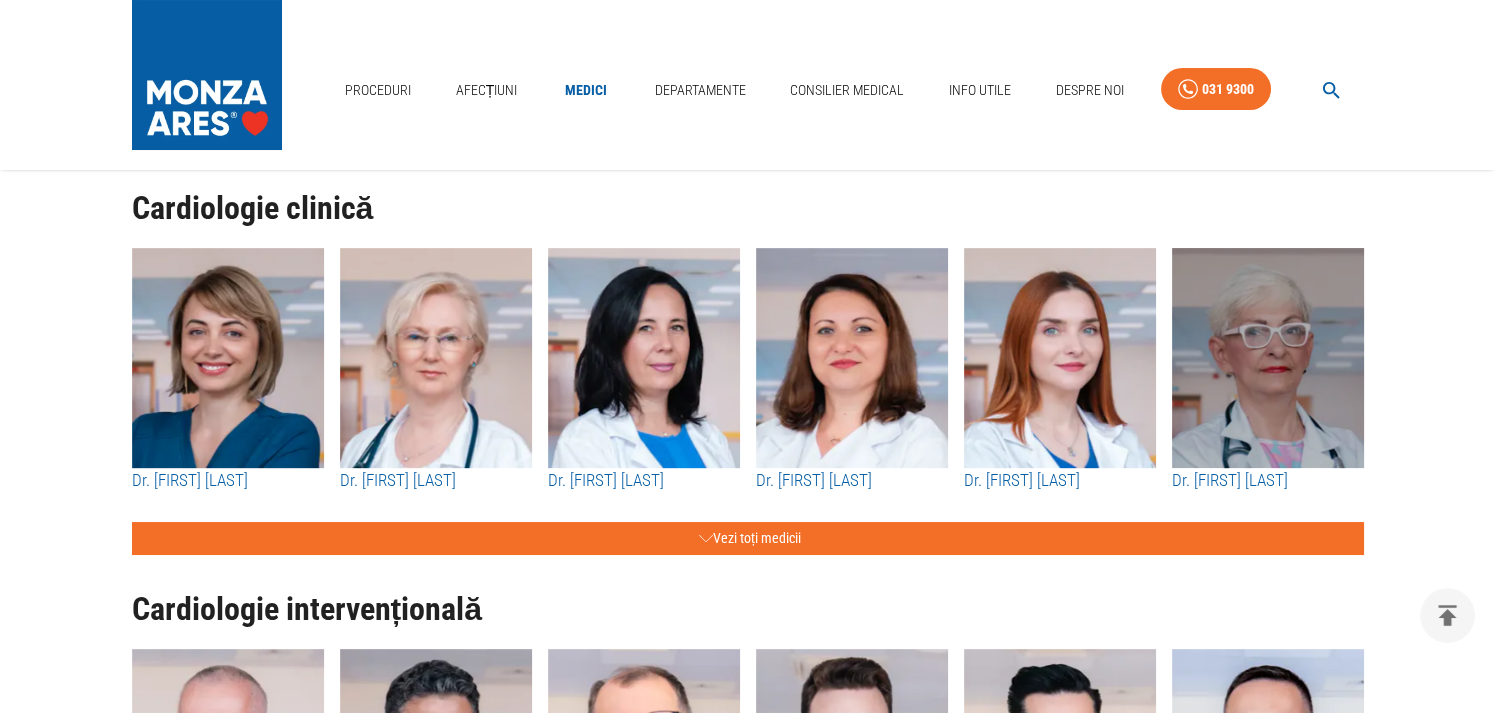 click at bounding box center [1268, 358] 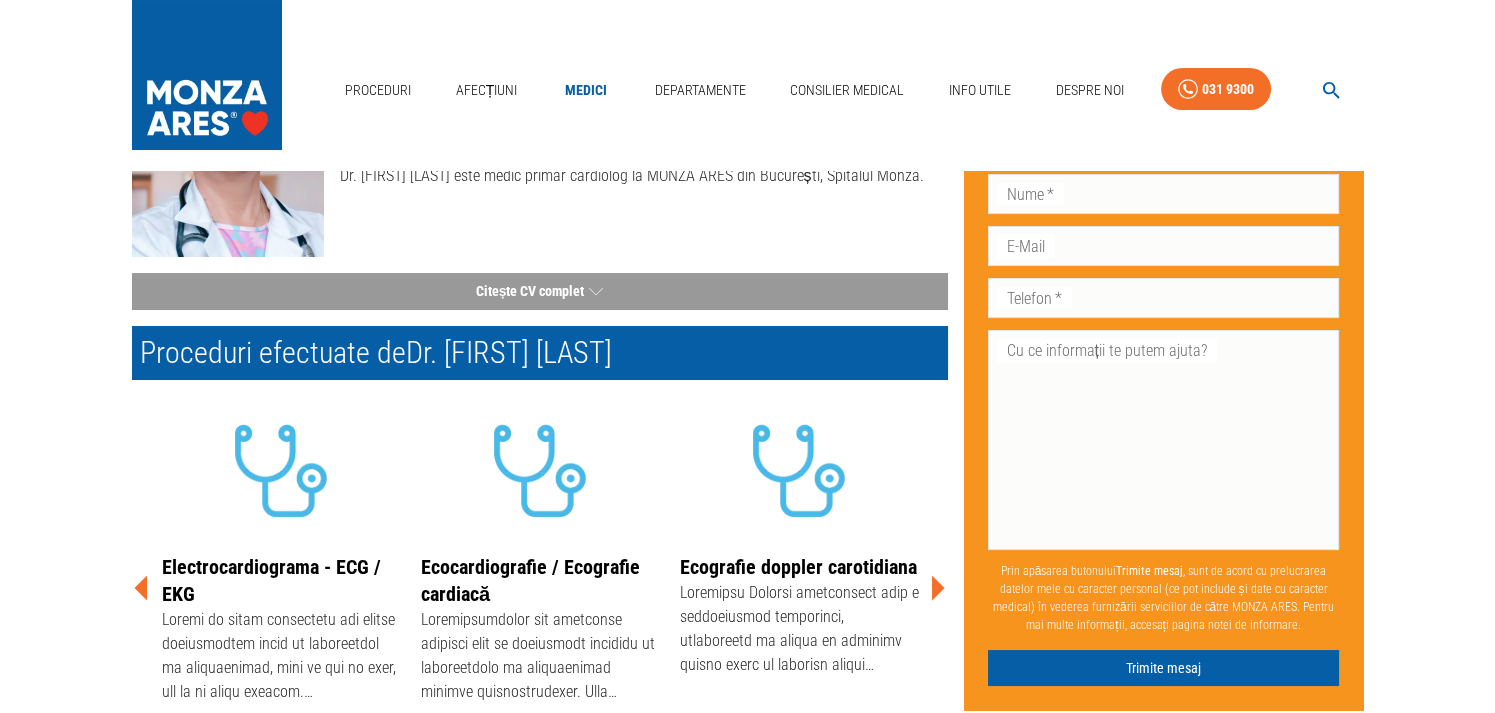 scroll, scrollTop: 0, scrollLeft: 0, axis: both 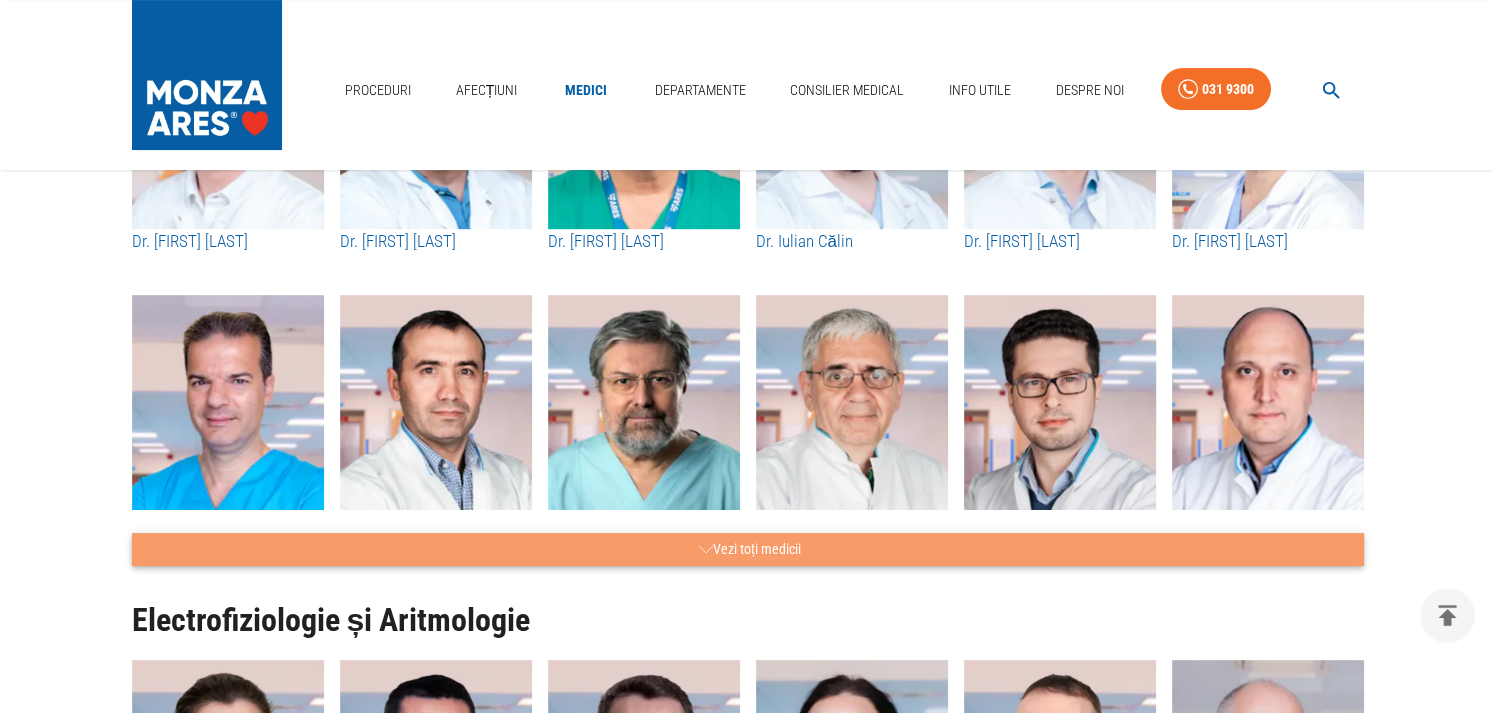 click on "Vezi toți medicii" at bounding box center [748, 549] 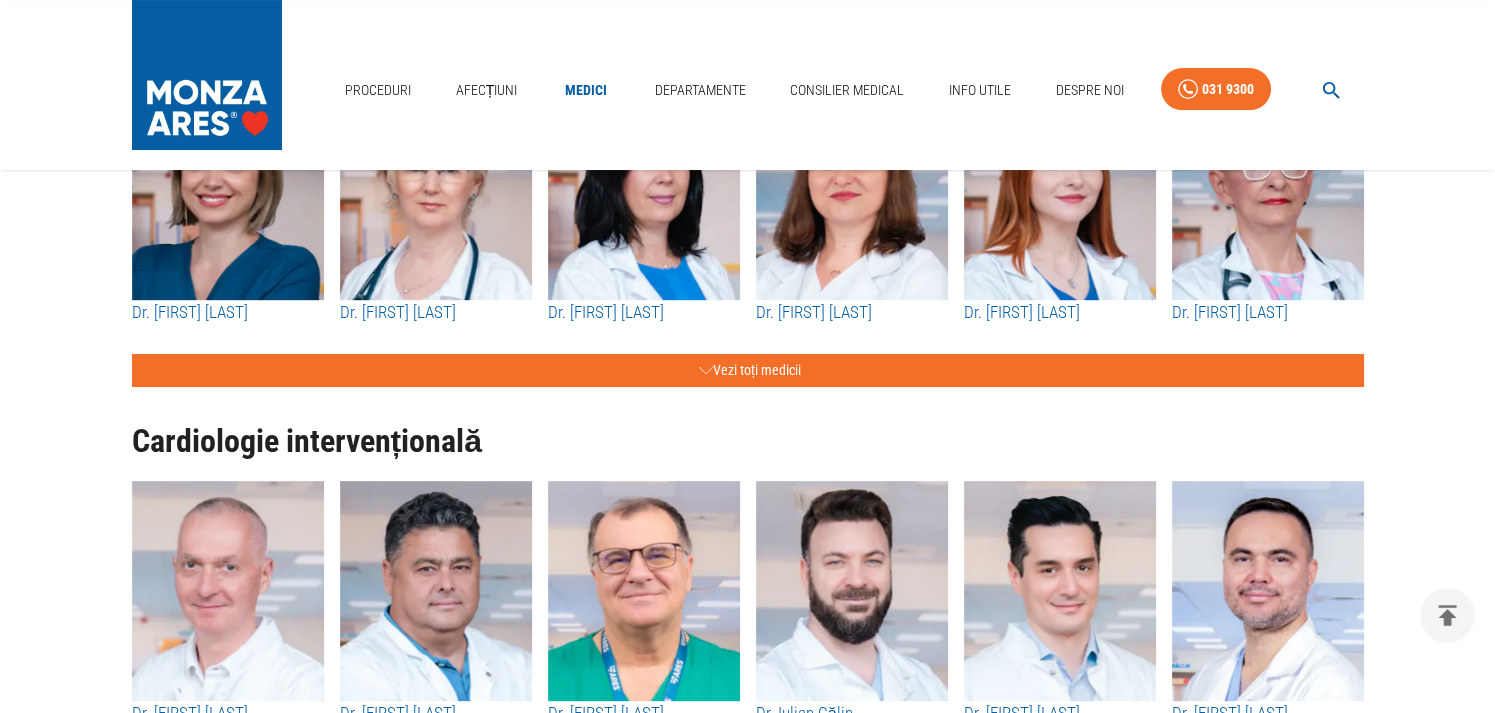 scroll, scrollTop: 320, scrollLeft: 0, axis: vertical 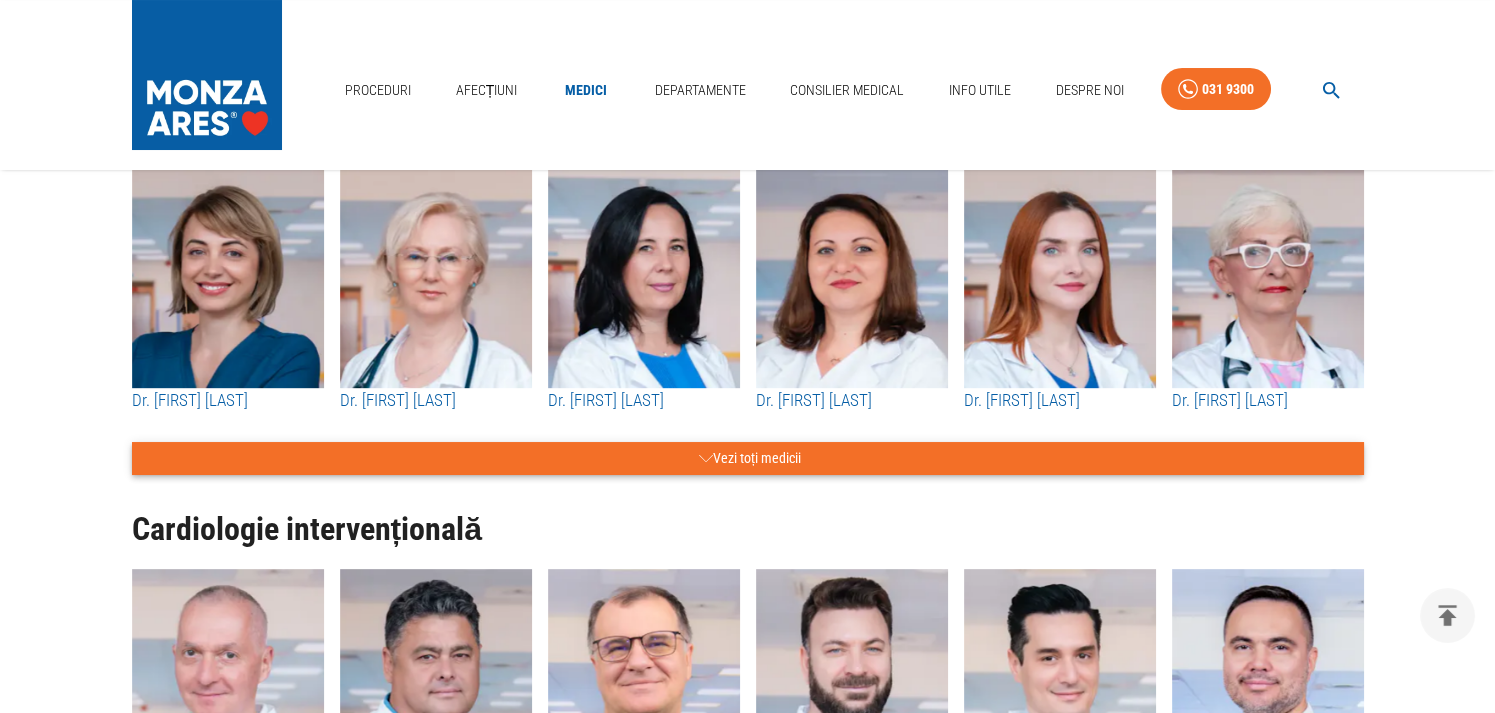 click on "Vezi toți medicii" at bounding box center [748, 458] 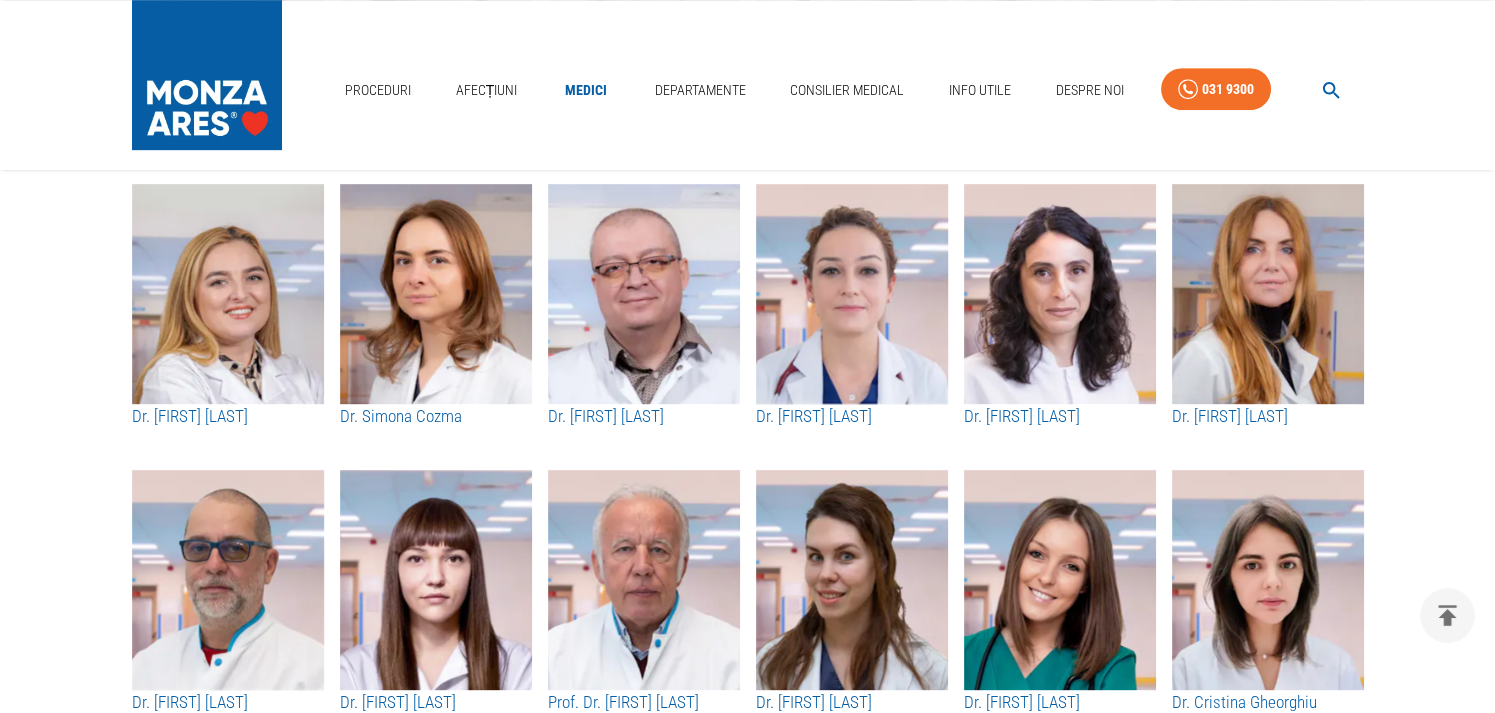 scroll, scrollTop: 2320, scrollLeft: 0, axis: vertical 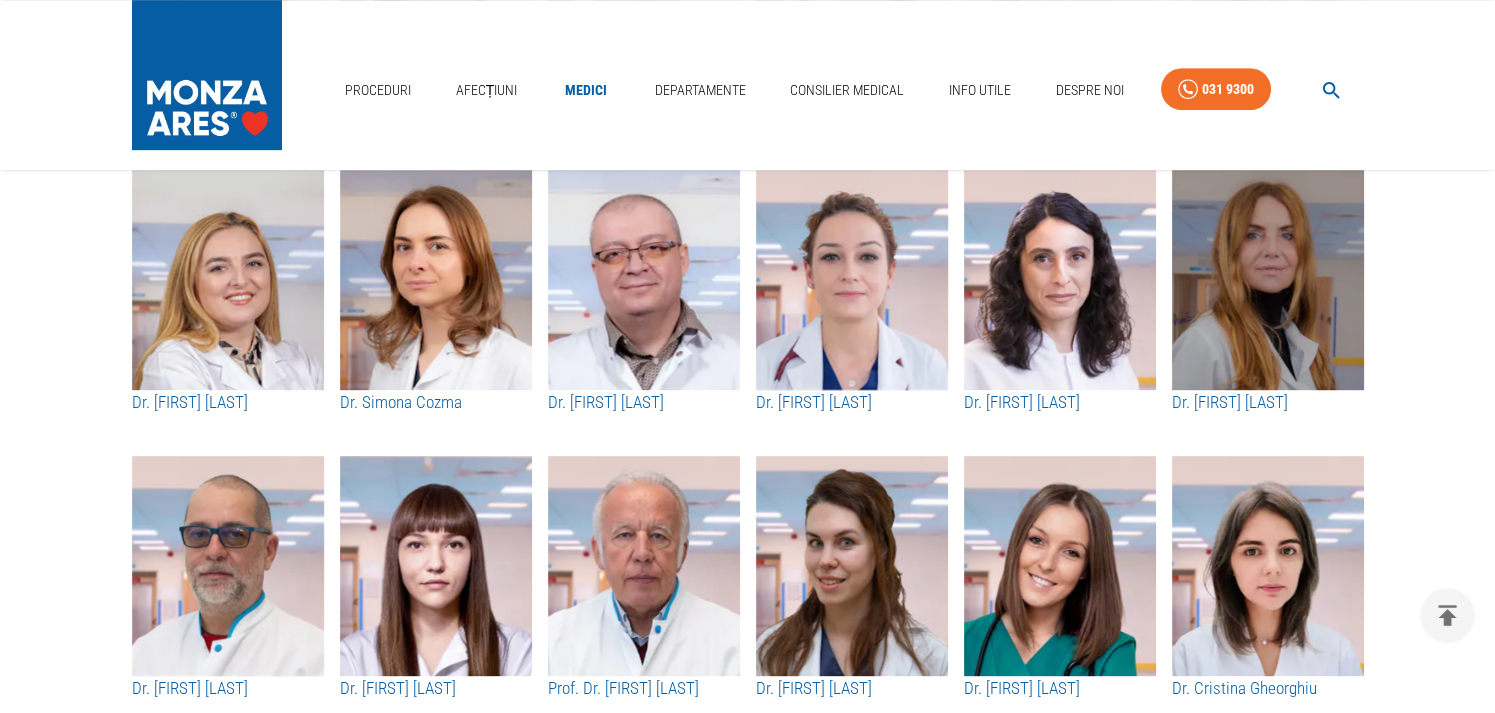 click at bounding box center [1268, 280] 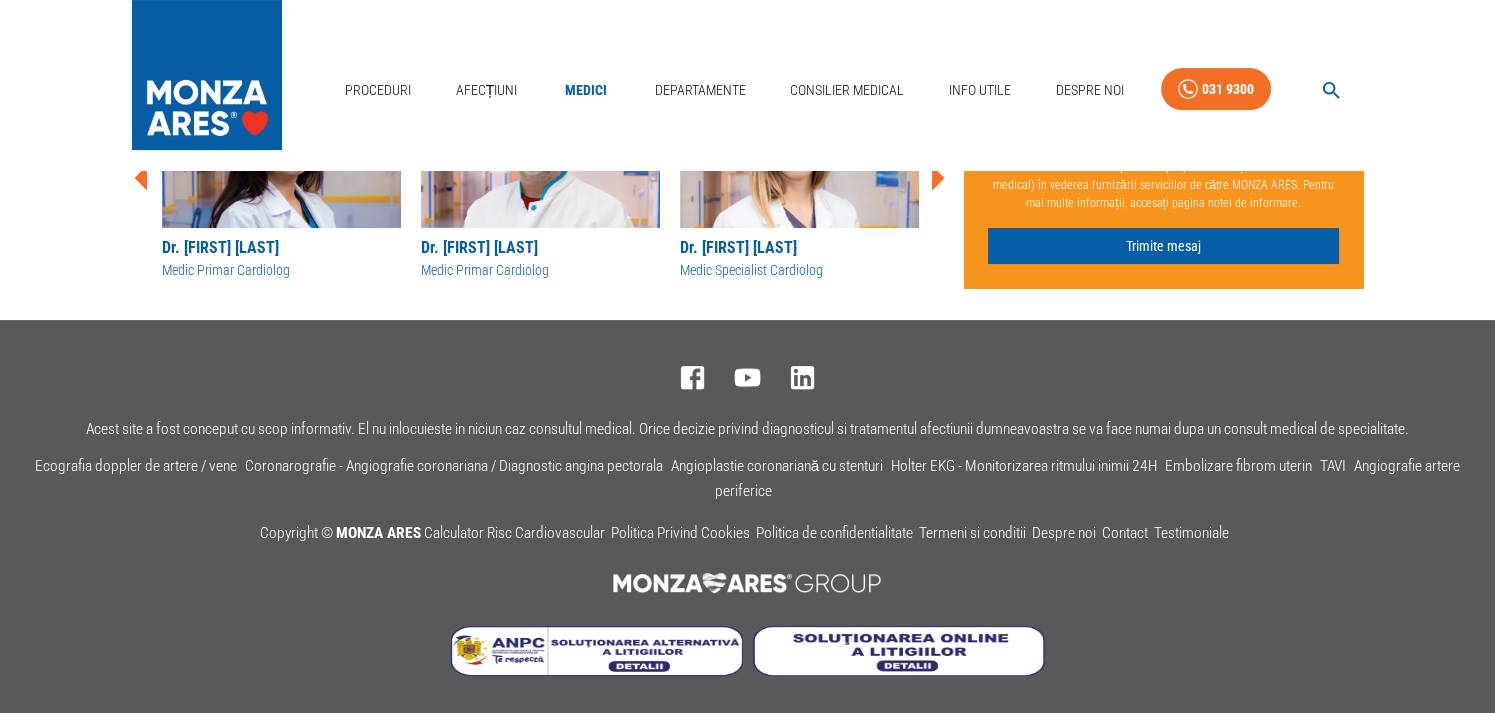 scroll, scrollTop: 0, scrollLeft: 0, axis: both 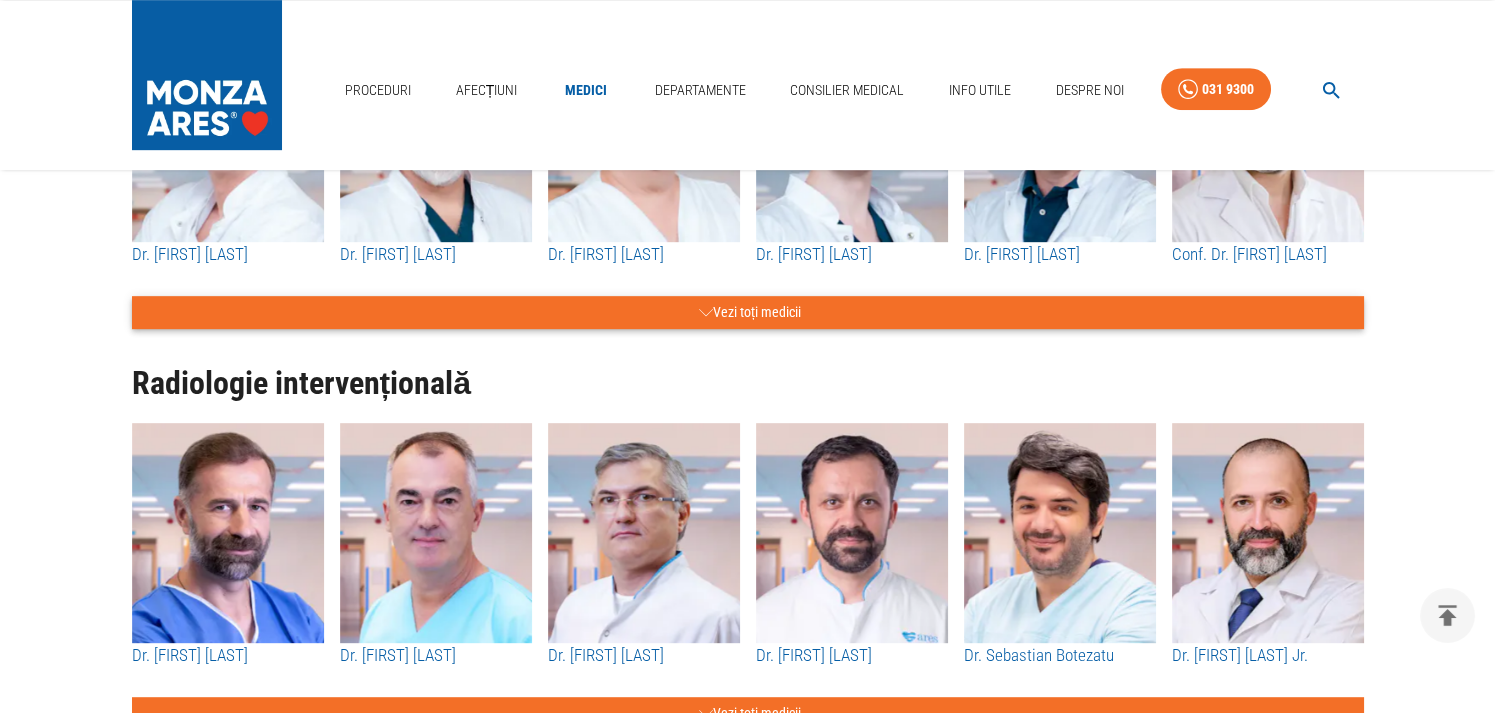 click on "Vezi toți medicii" at bounding box center (748, 312) 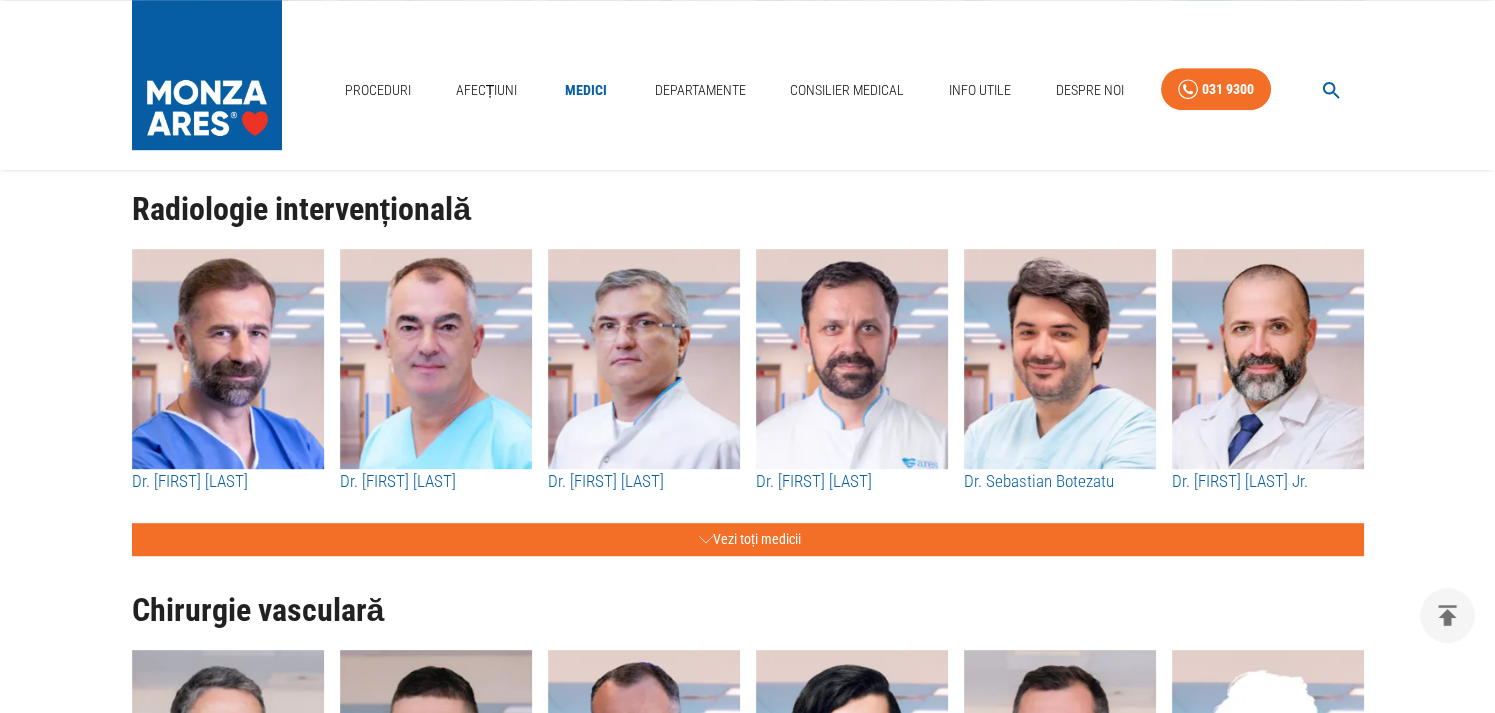 scroll, scrollTop: 2960, scrollLeft: 0, axis: vertical 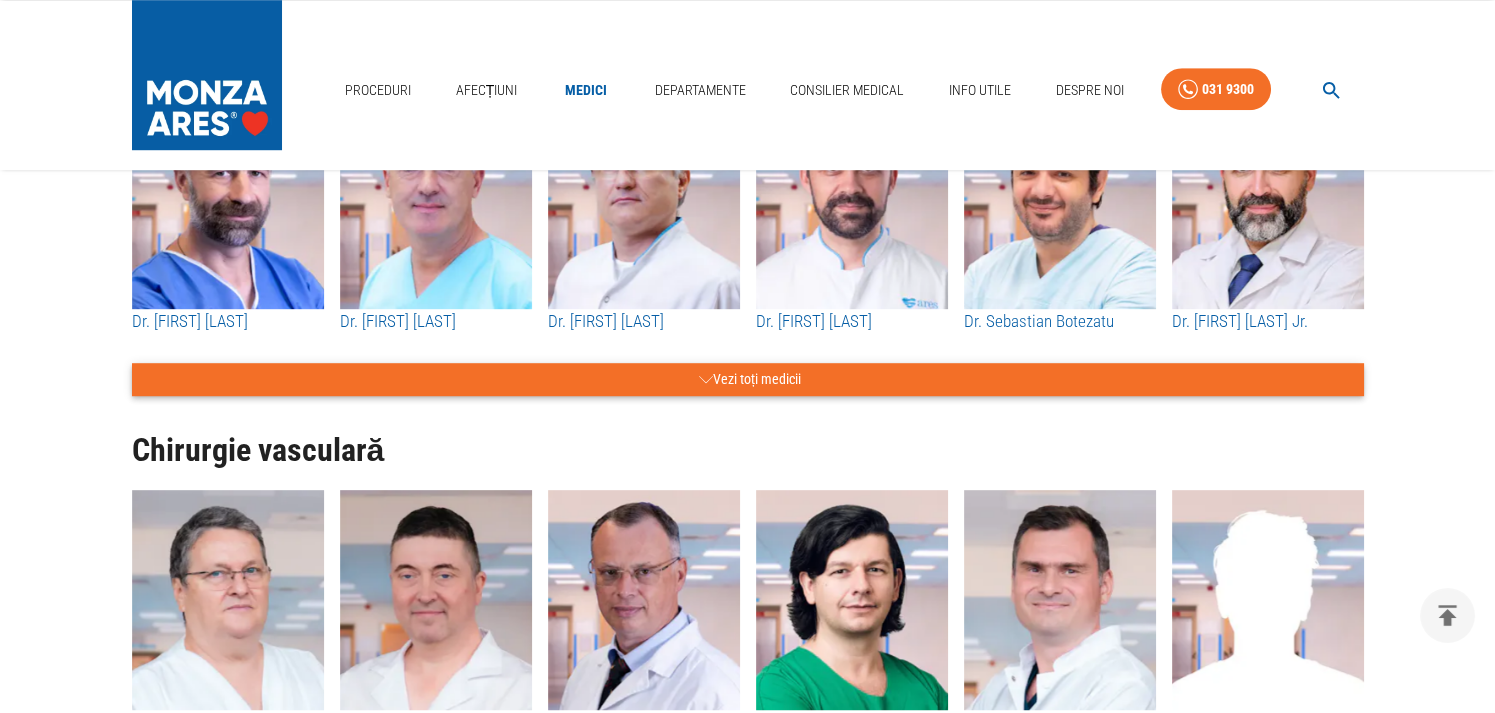 click on "Vezi toți medicii" at bounding box center [748, 379] 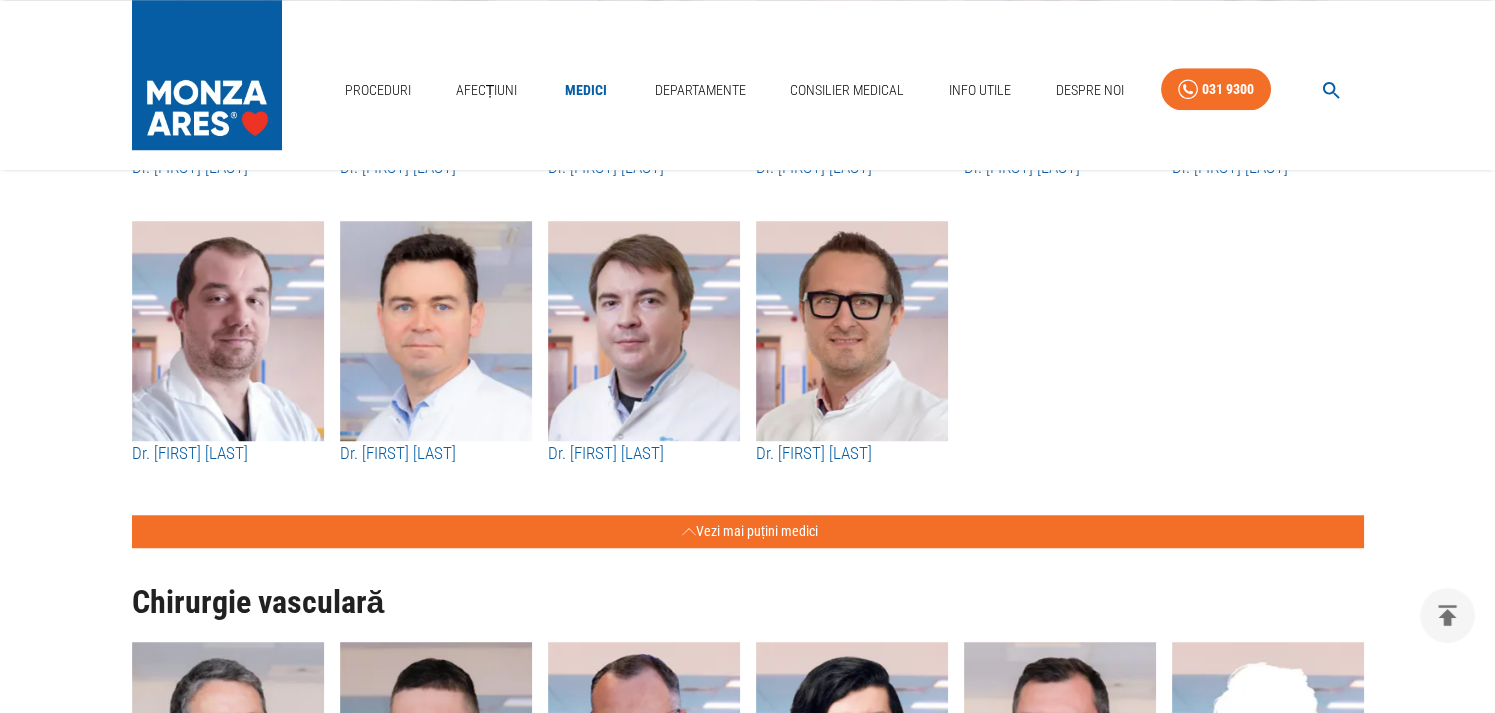 scroll, scrollTop: 3280, scrollLeft: 0, axis: vertical 